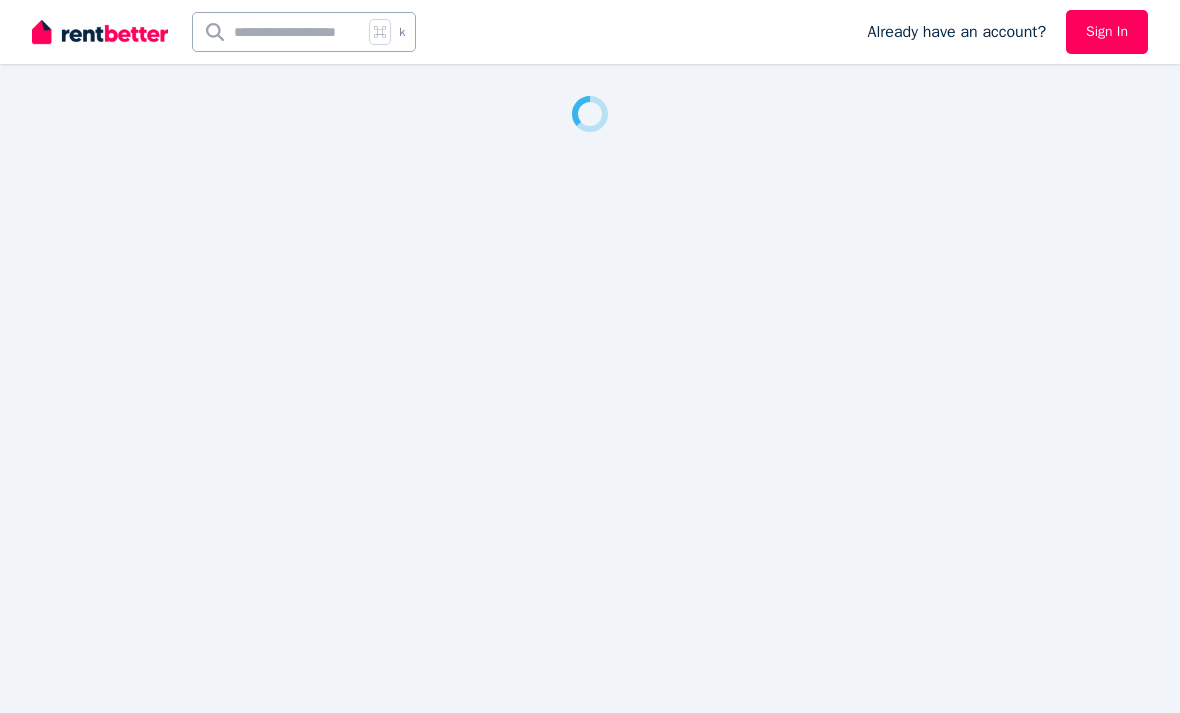 scroll, scrollTop: 0, scrollLeft: 0, axis: both 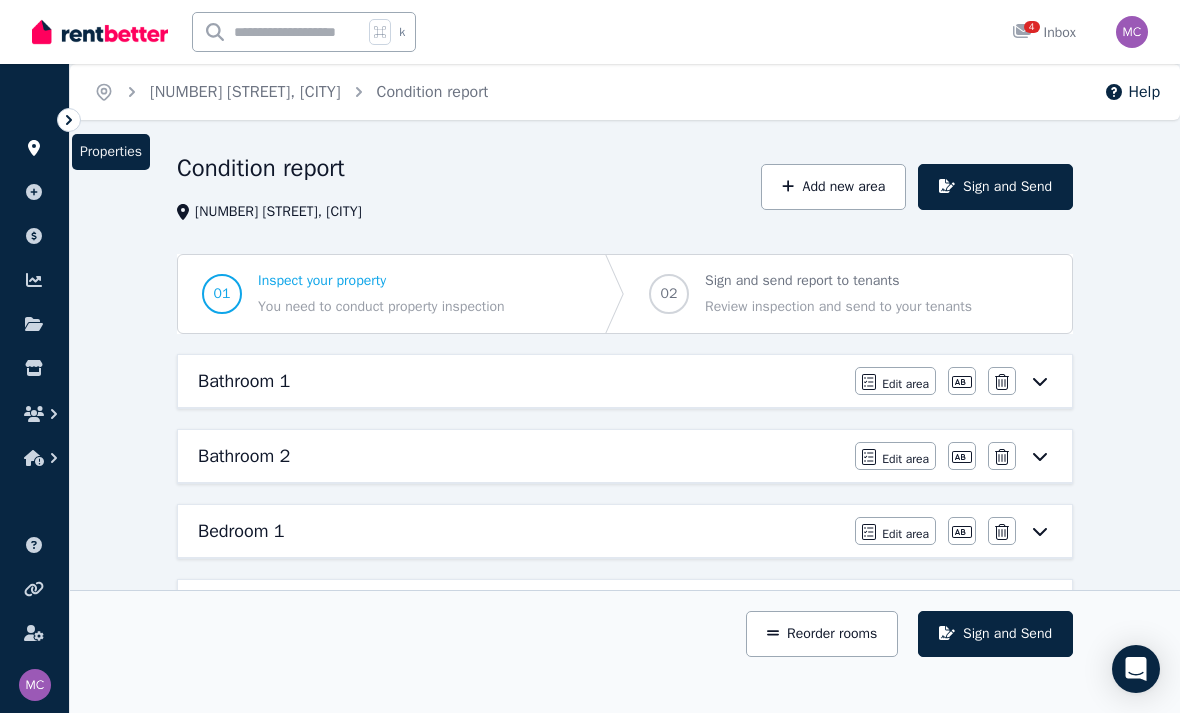 click at bounding box center (34, 148) 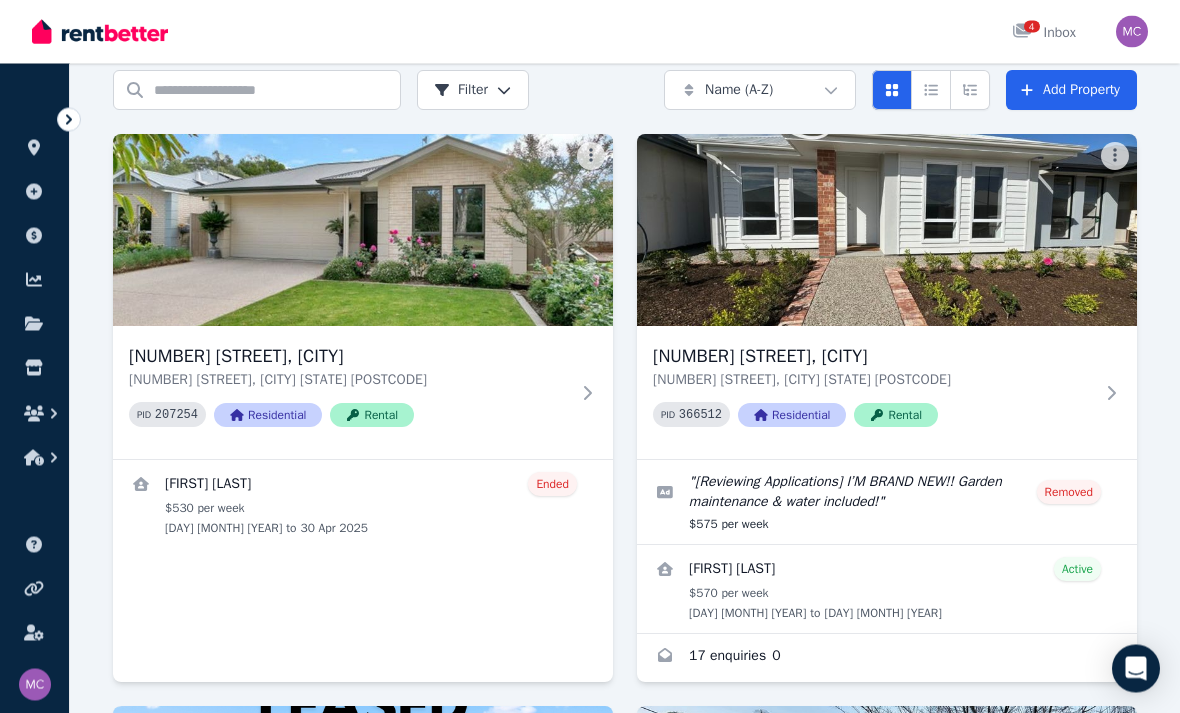 scroll, scrollTop: 0, scrollLeft: 0, axis: both 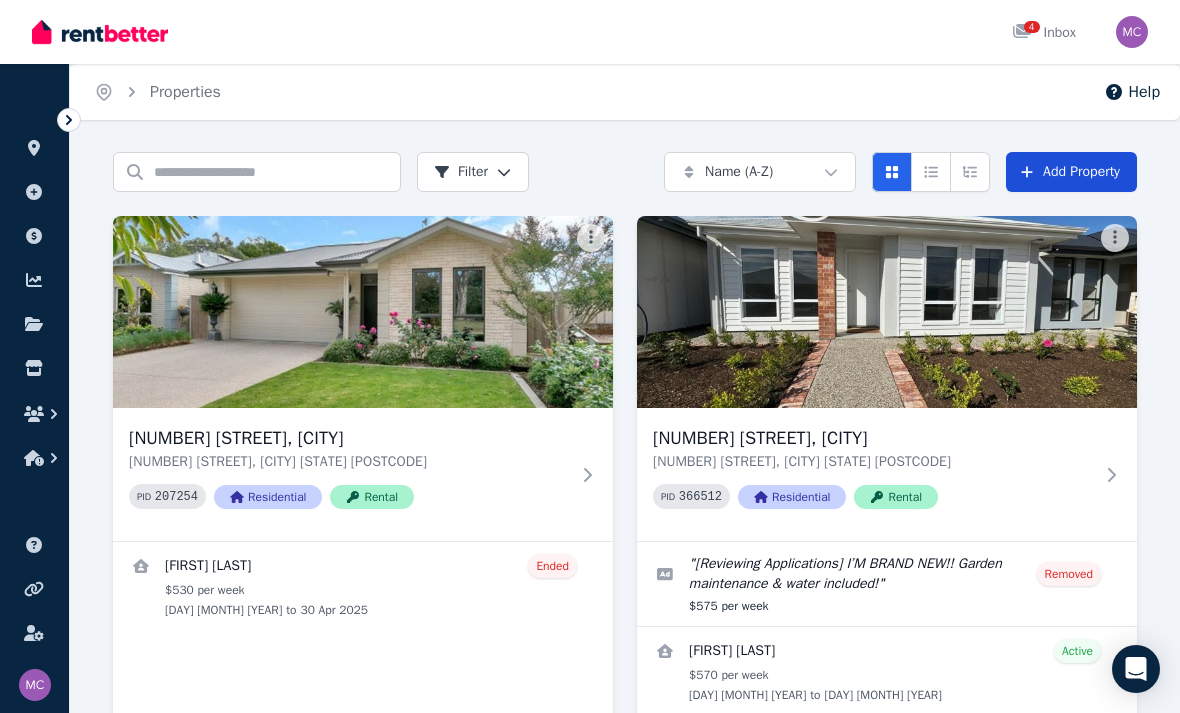 click on "Add Property" at bounding box center [1071, 172] 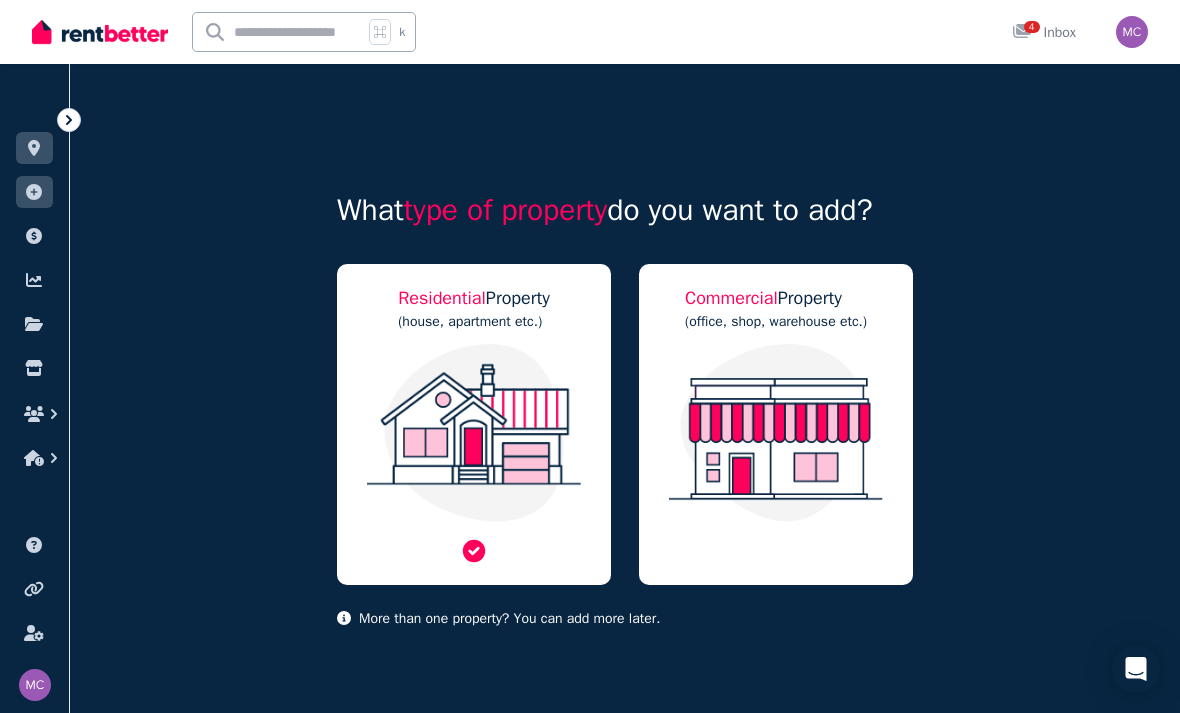 click at bounding box center [474, 433] 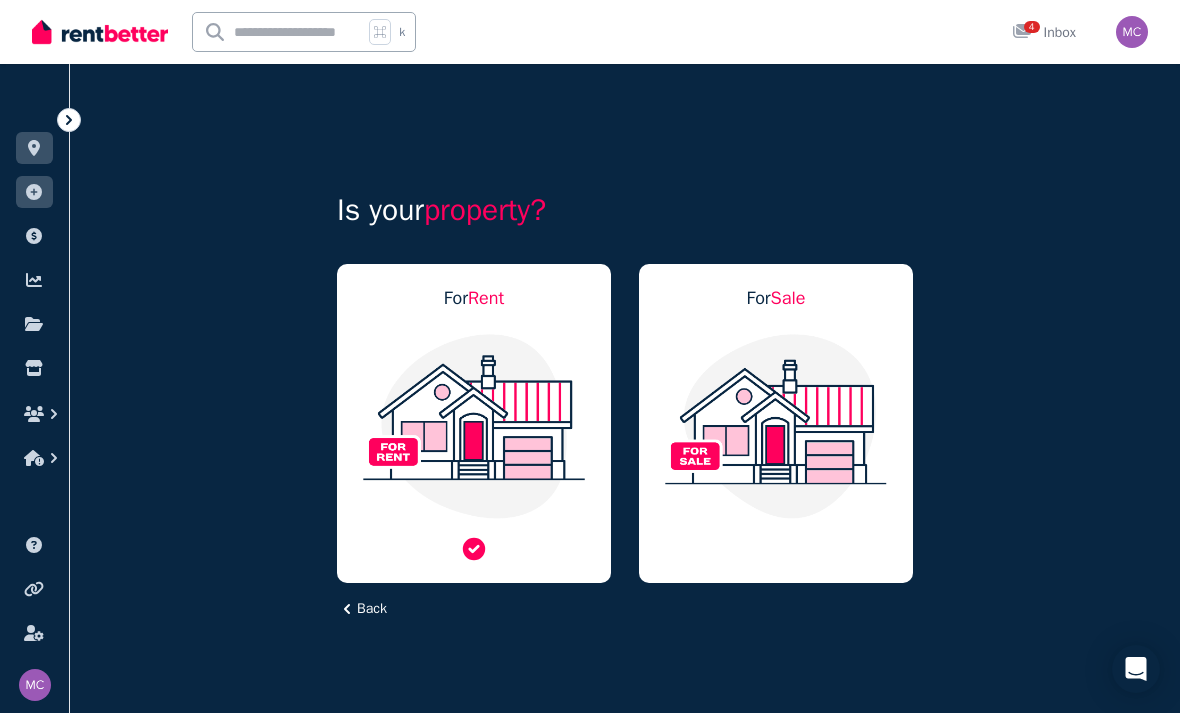 click at bounding box center [474, 426] 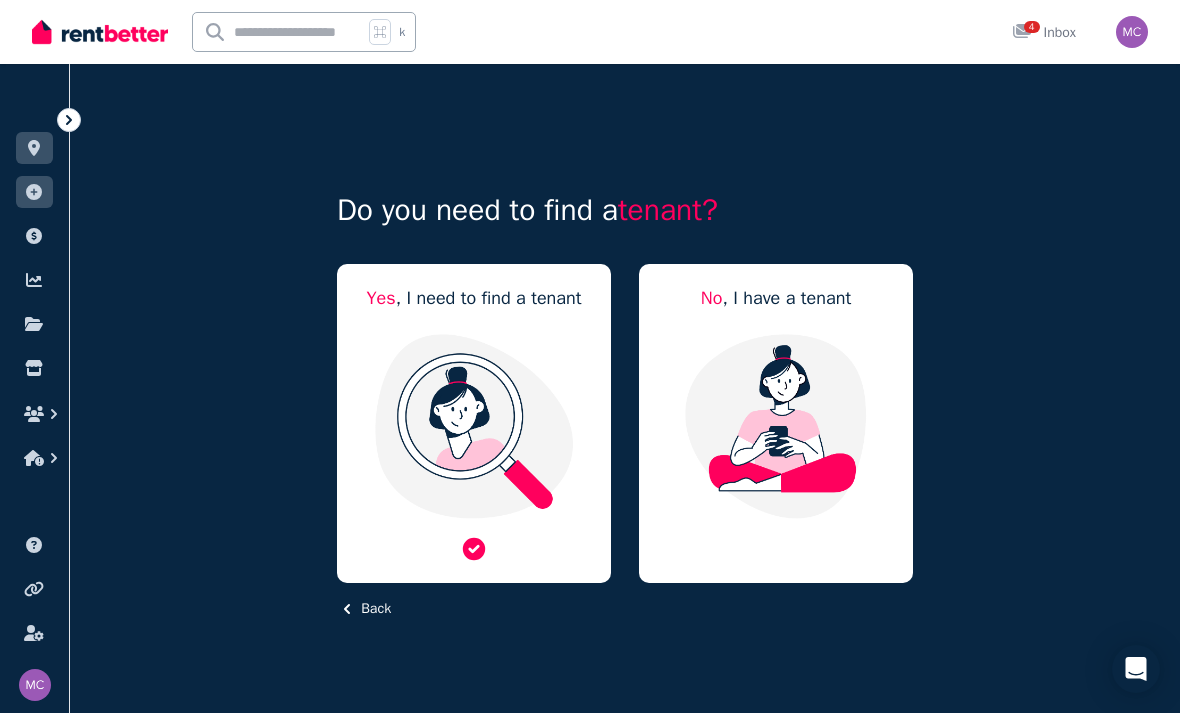 click at bounding box center [474, 426] 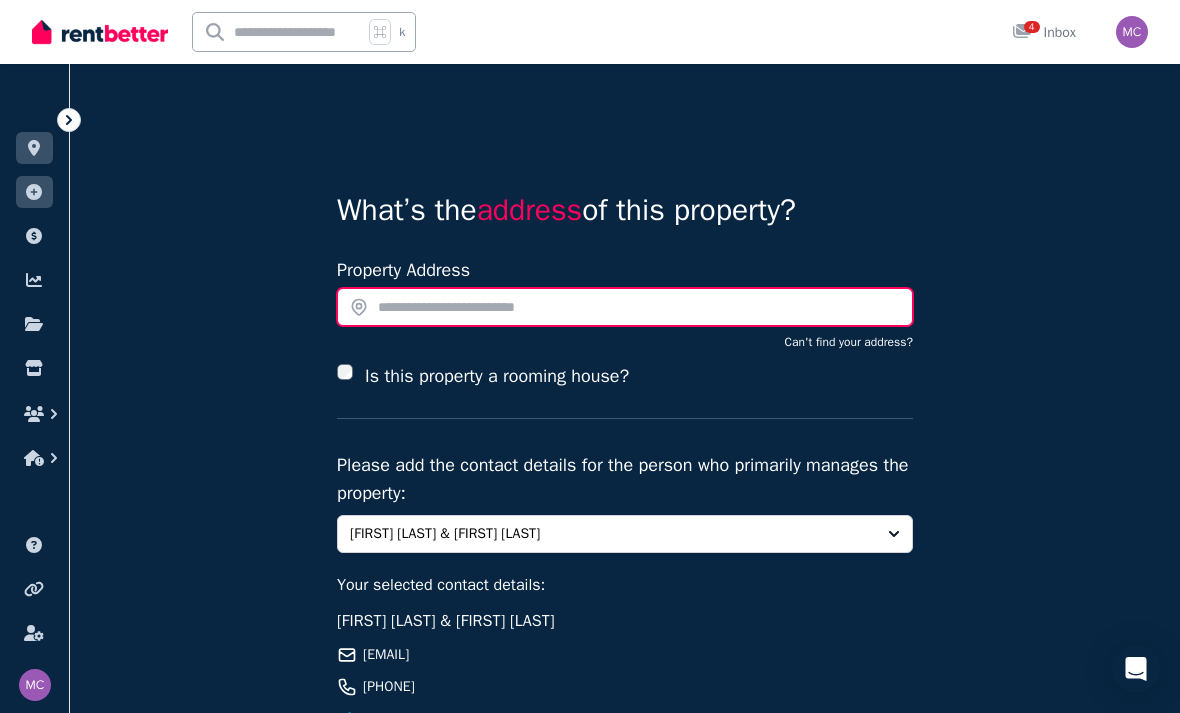 click at bounding box center [625, 307] 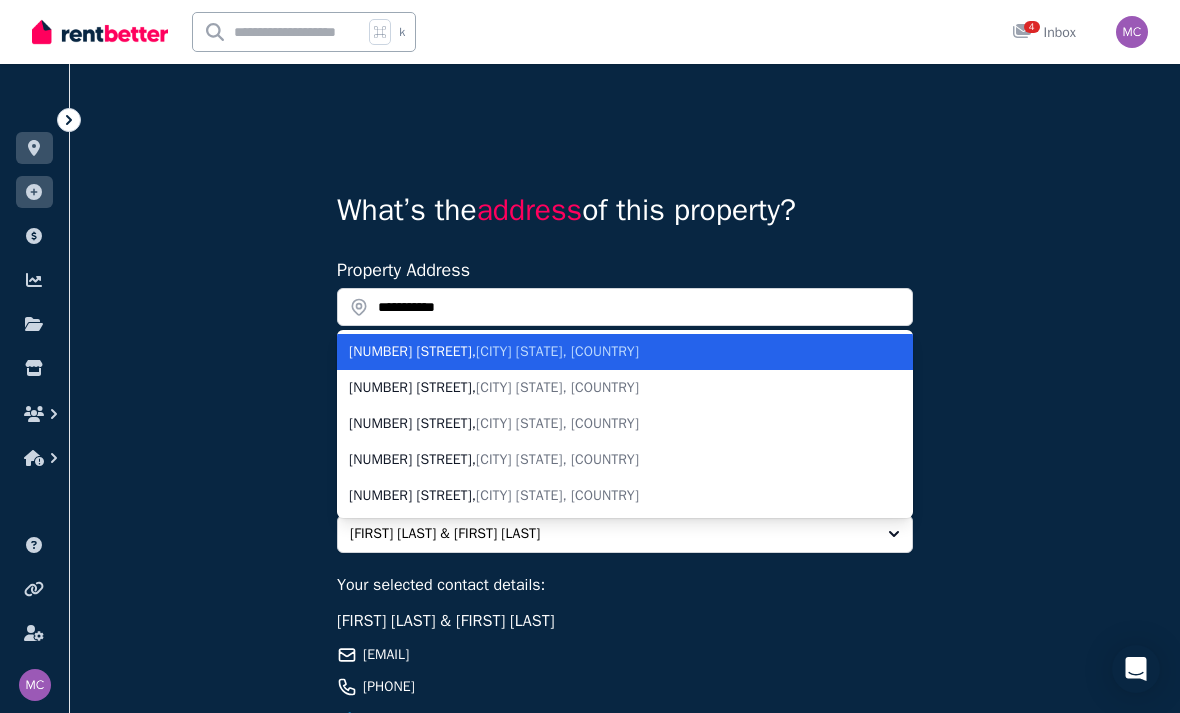 click on "[CITY] [STATE], [COUNTRY]" at bounding box center (557, 387) 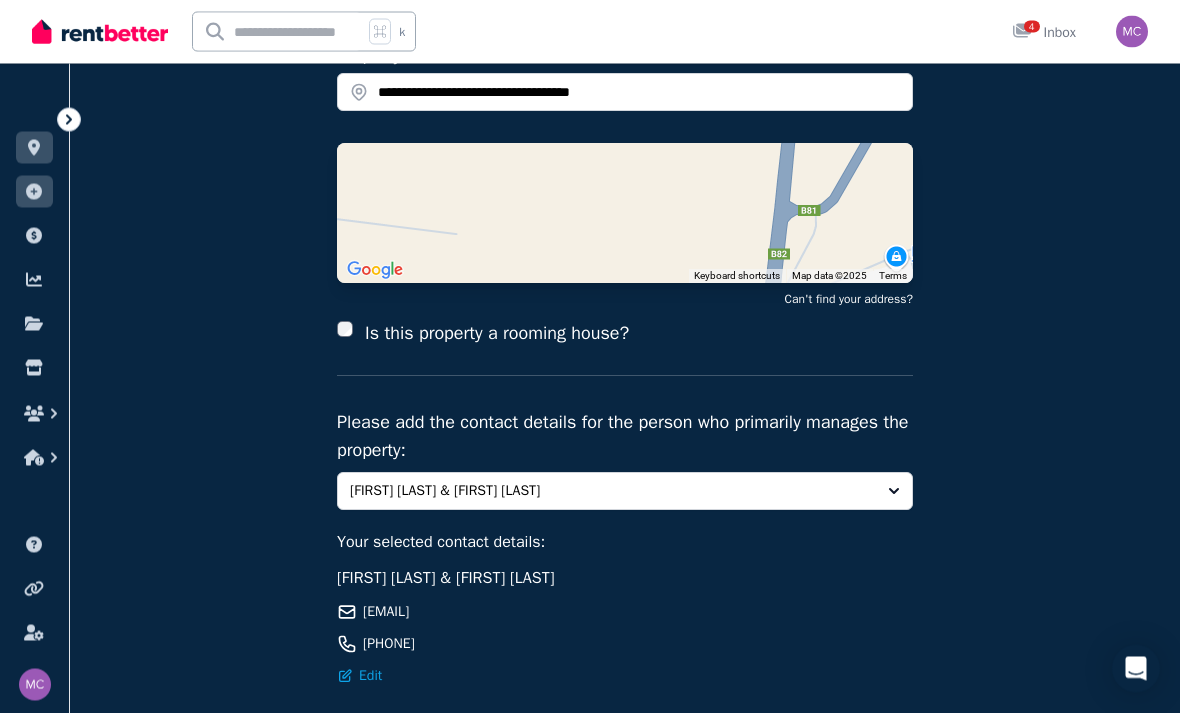 scroll, scrollTop: 310, scrollLeft: 0, axis: vertical 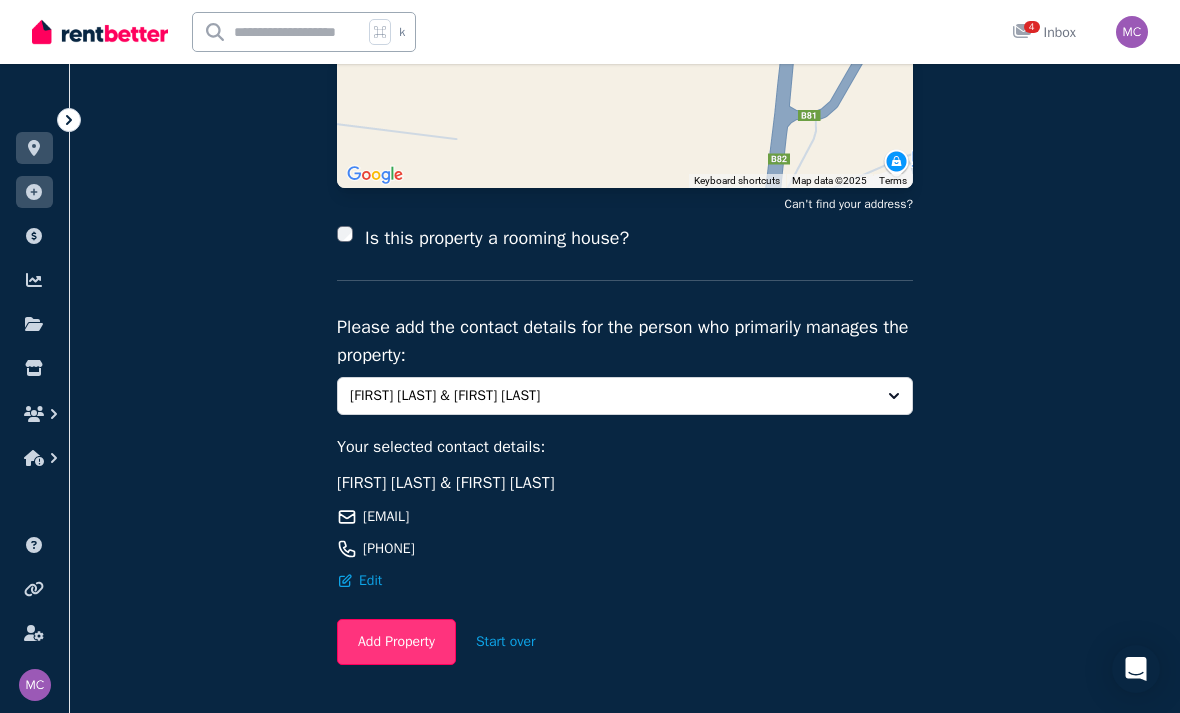 click on "Add Property" at bounding box center (396, 642) 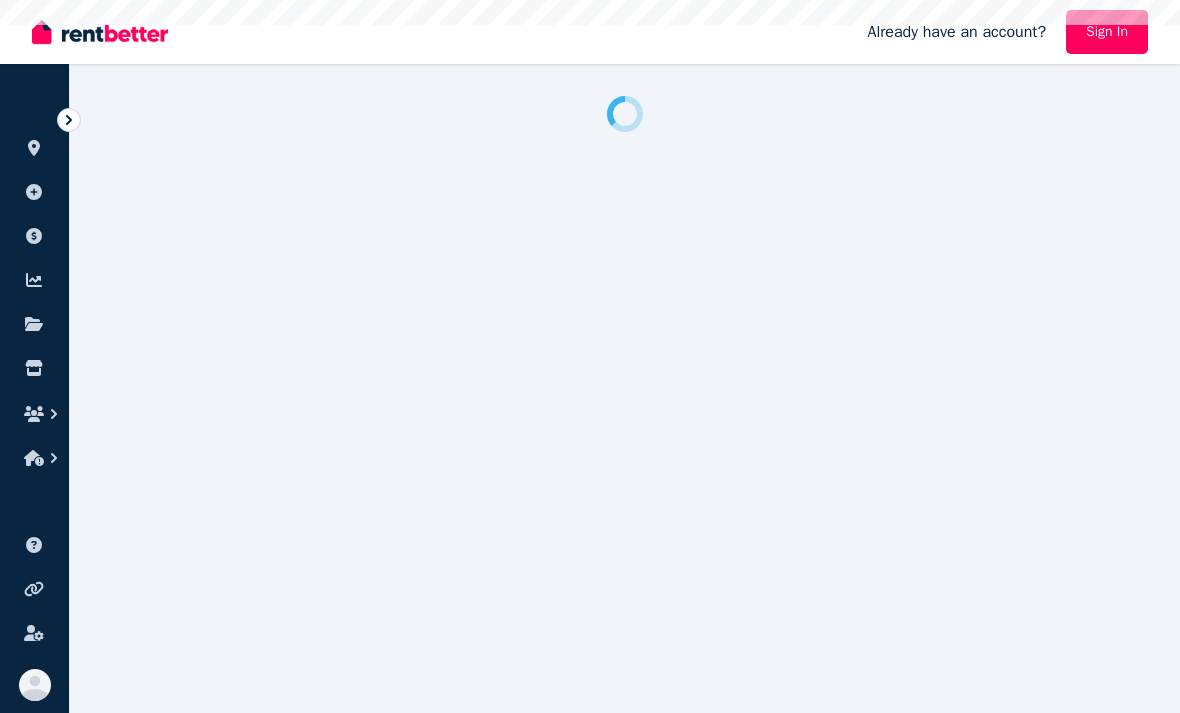 scroll, scrollTop: 0, scrollLeft: 0, axis: both 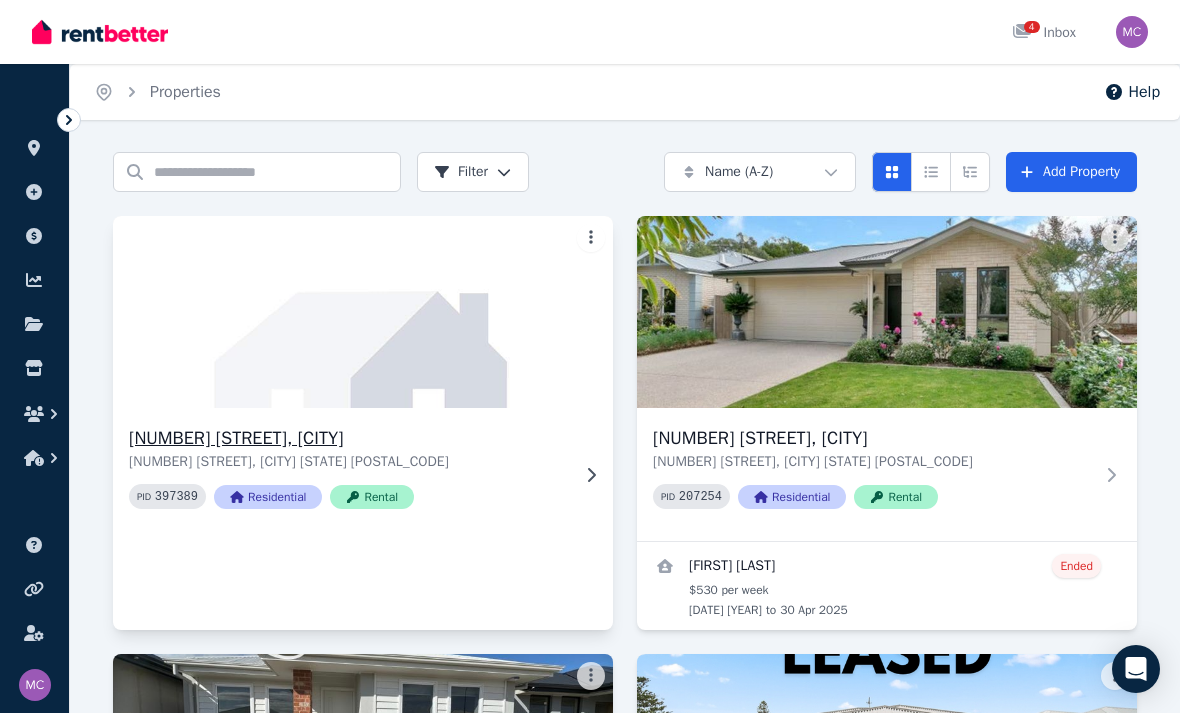 click at bounding box center [363, 312] 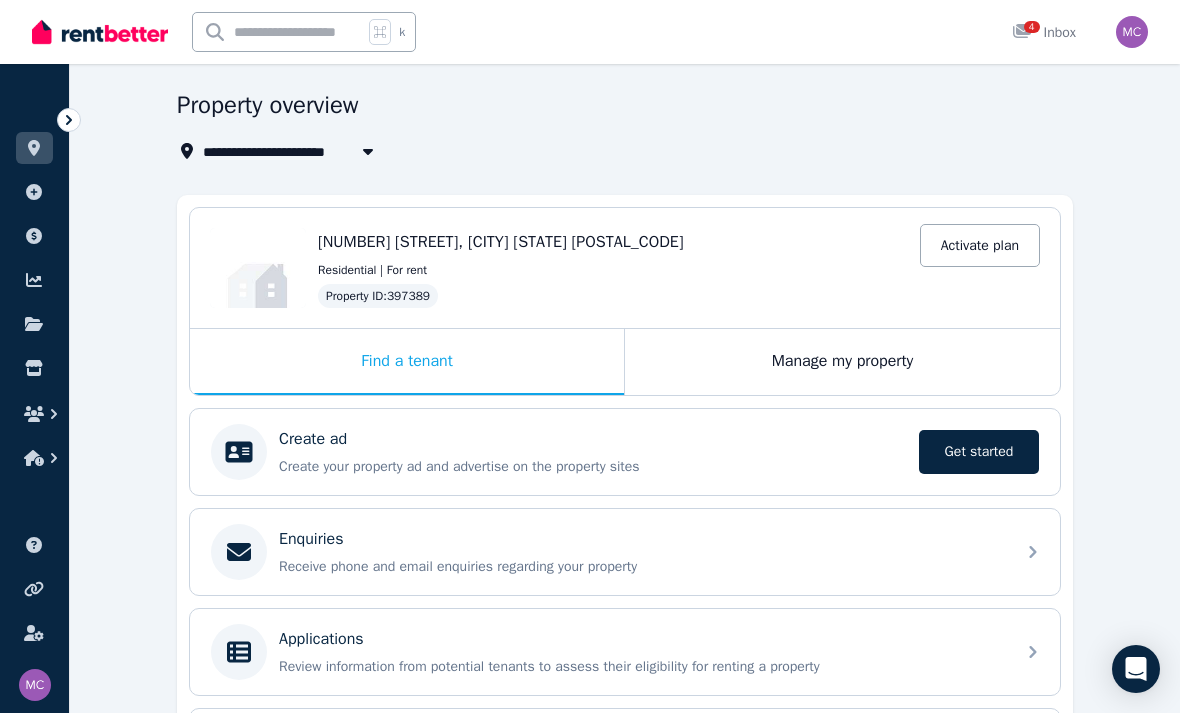 scroll, scrollTop: 22, scrollLeft: 0, axis: vertical 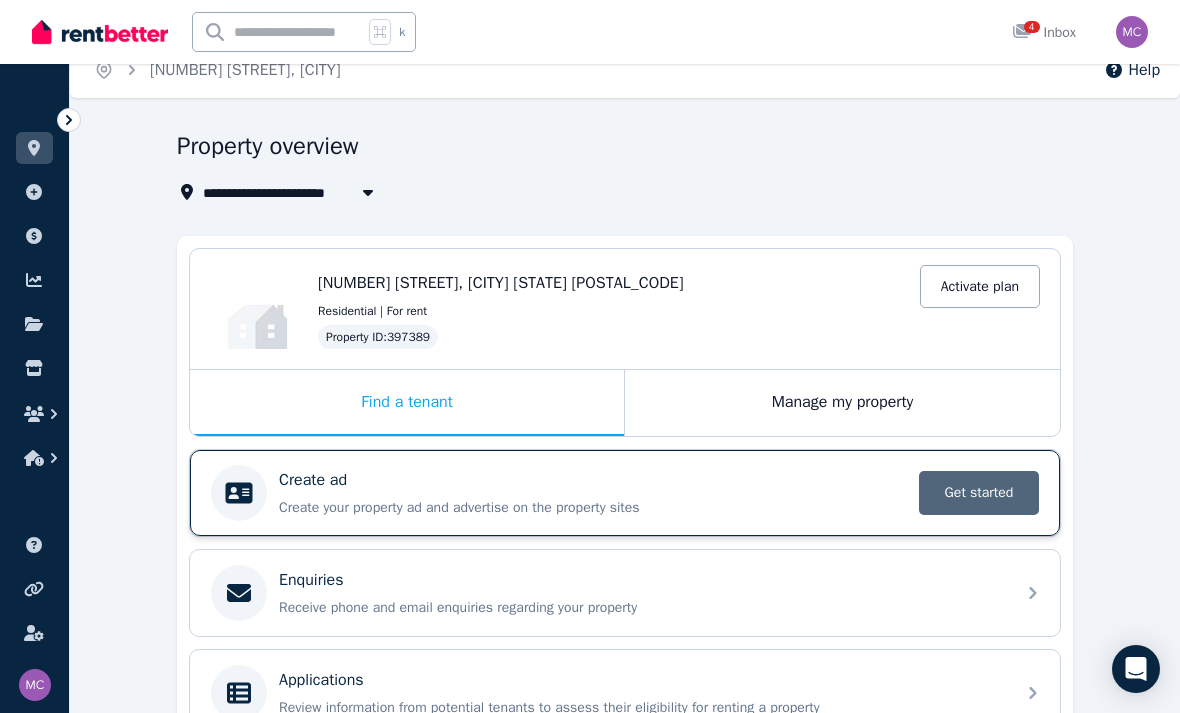 click on "Get started" at bounding box center [979, 493] 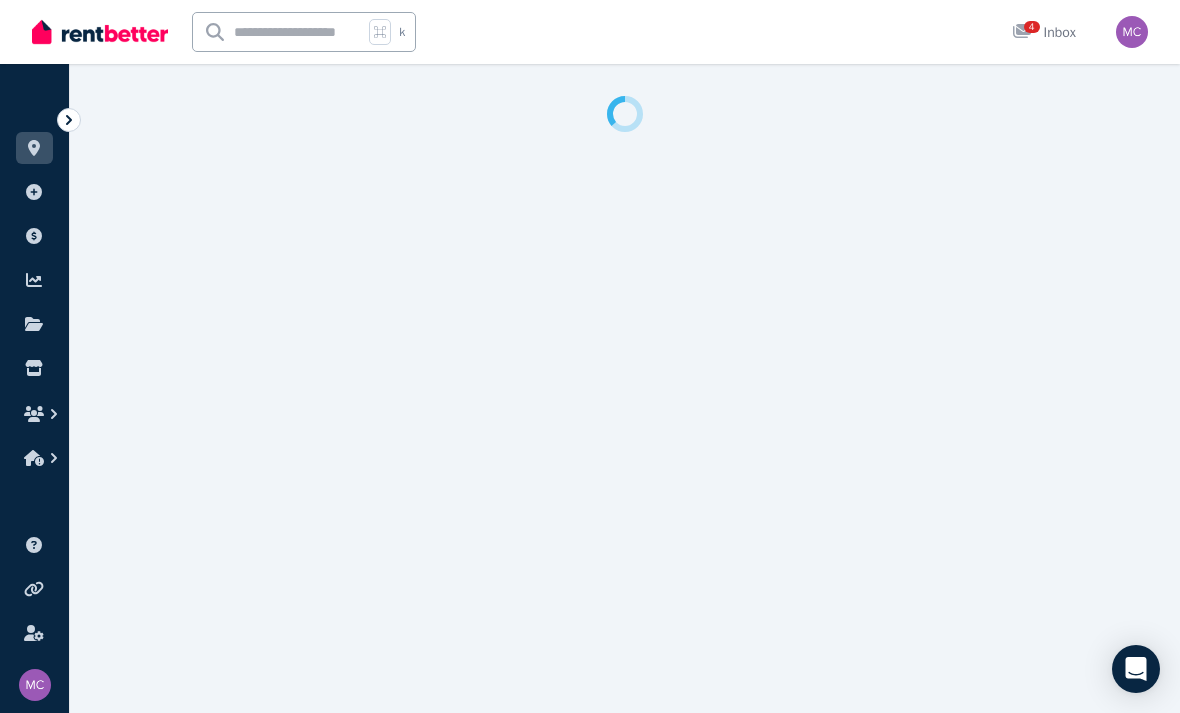 scroll, scrollTop: 0, scrollLeft: 0, axis: both 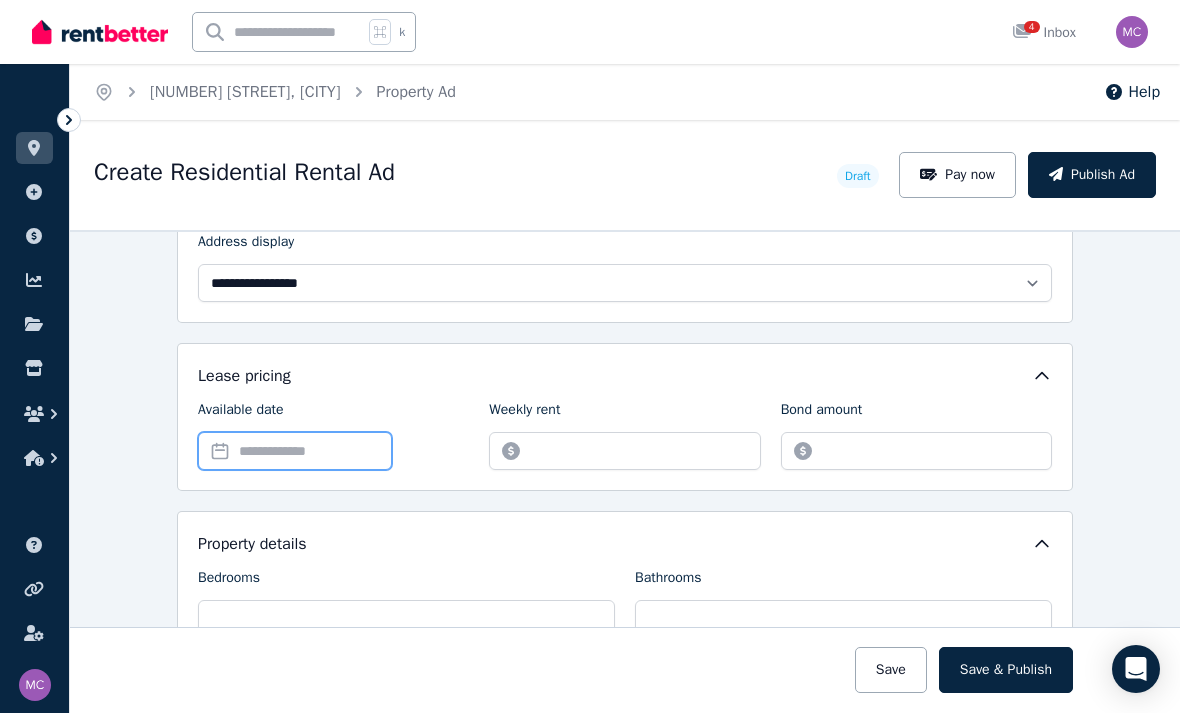 click on "Available date" at bounding box center (295, 451) 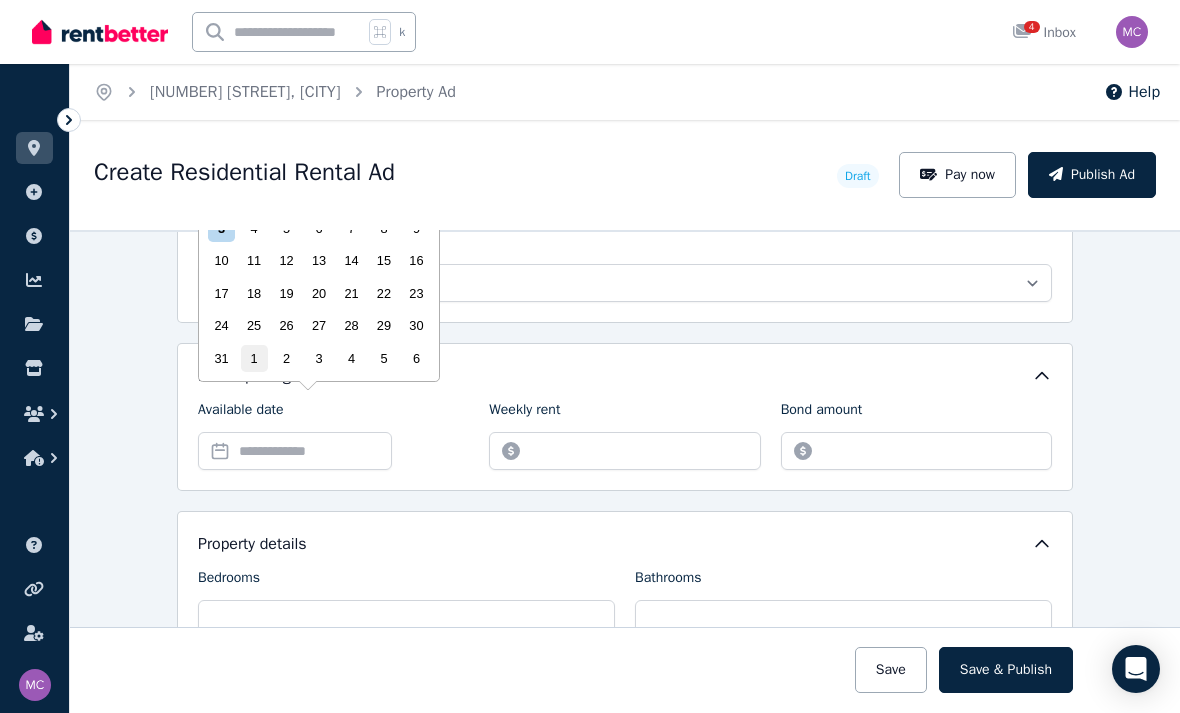 click on "1" at bounding box center [254, 358] 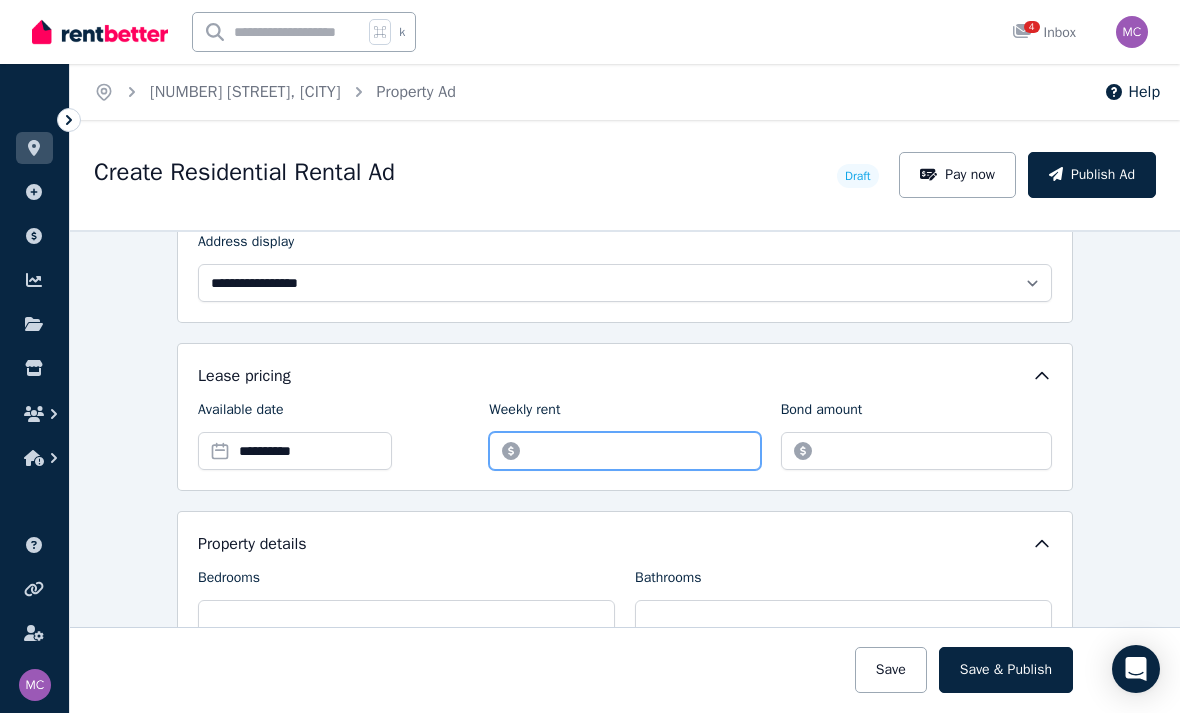 click on "Weekly rent" at bounding box center [624, 451] 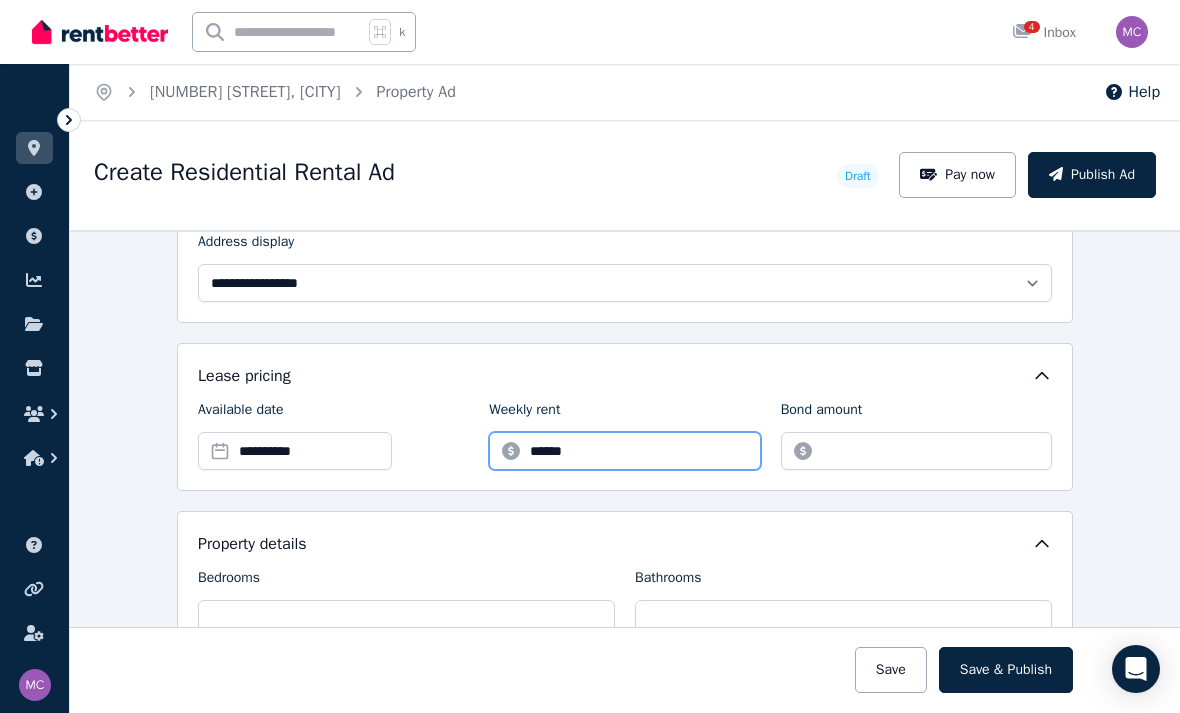 type on "******" 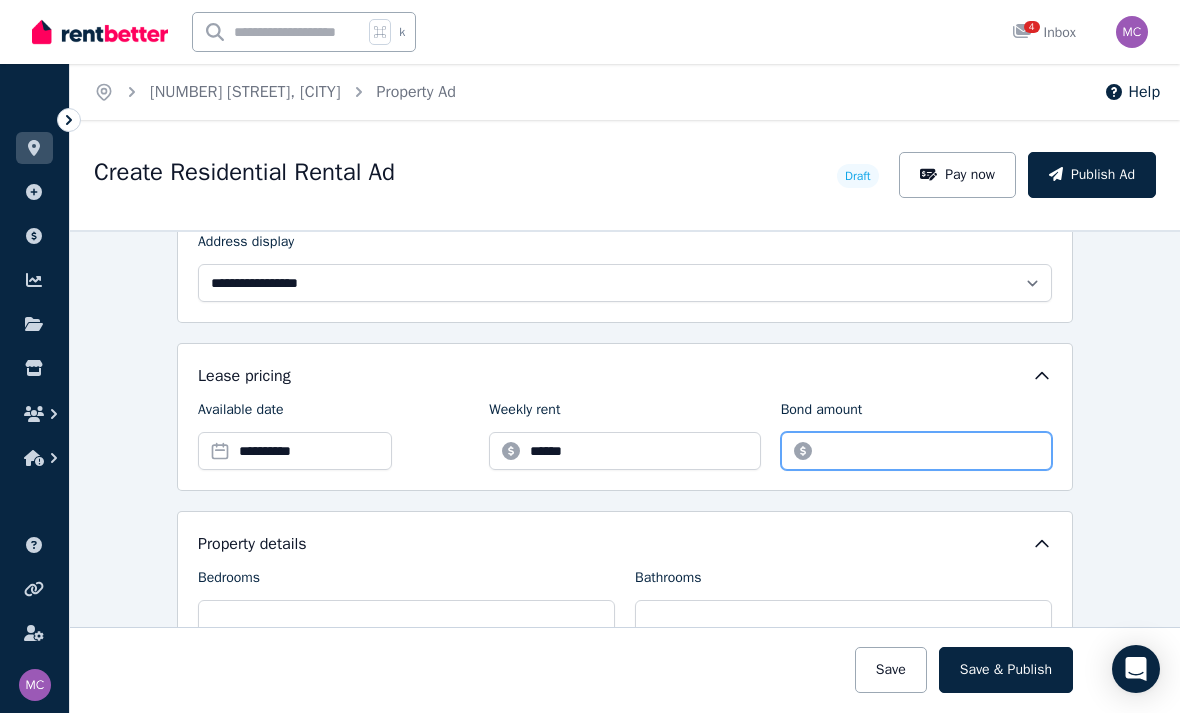 click on "Bond amount" at bounding box center [916, 451] 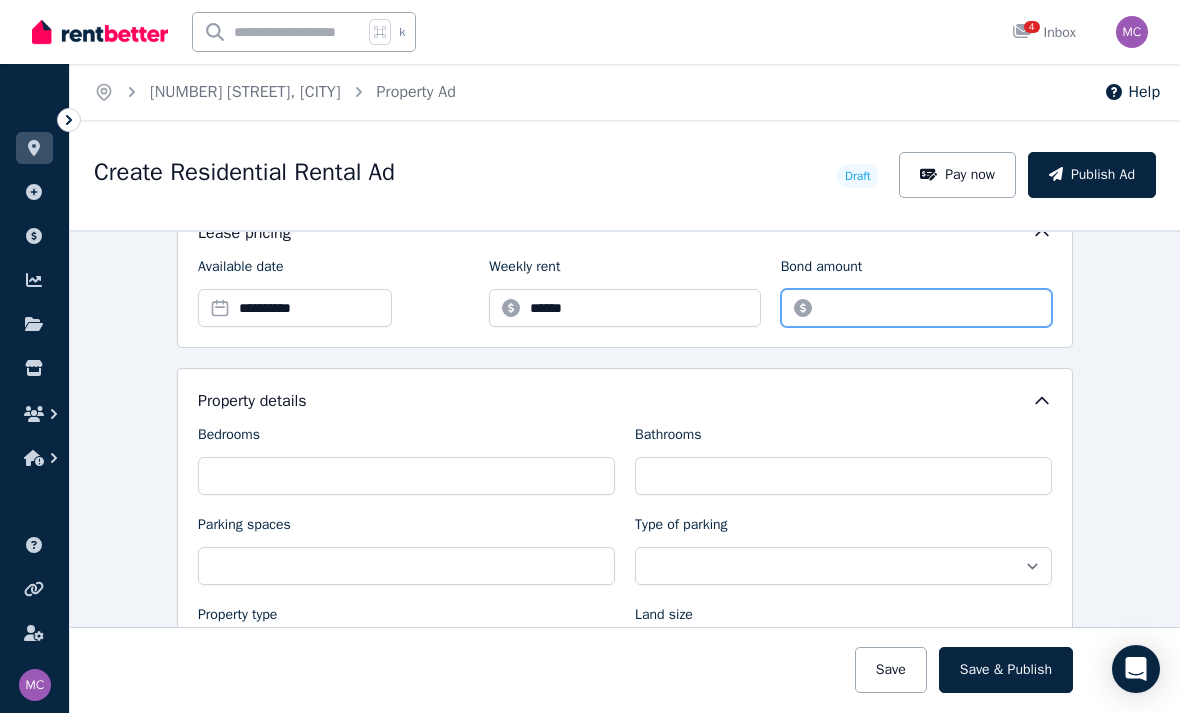 scroll, scrollTop: 681, scrollLeft: 0, axis: vertical 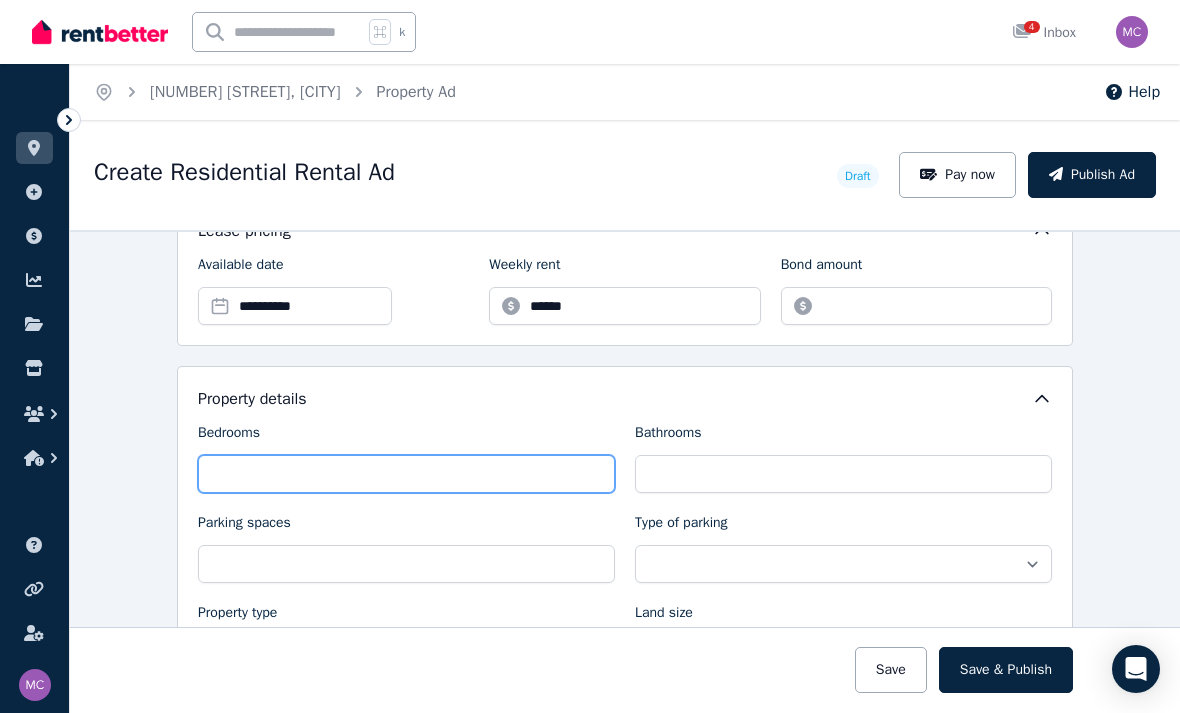 click on "Bedrooms" at bounding box center (406, 474) 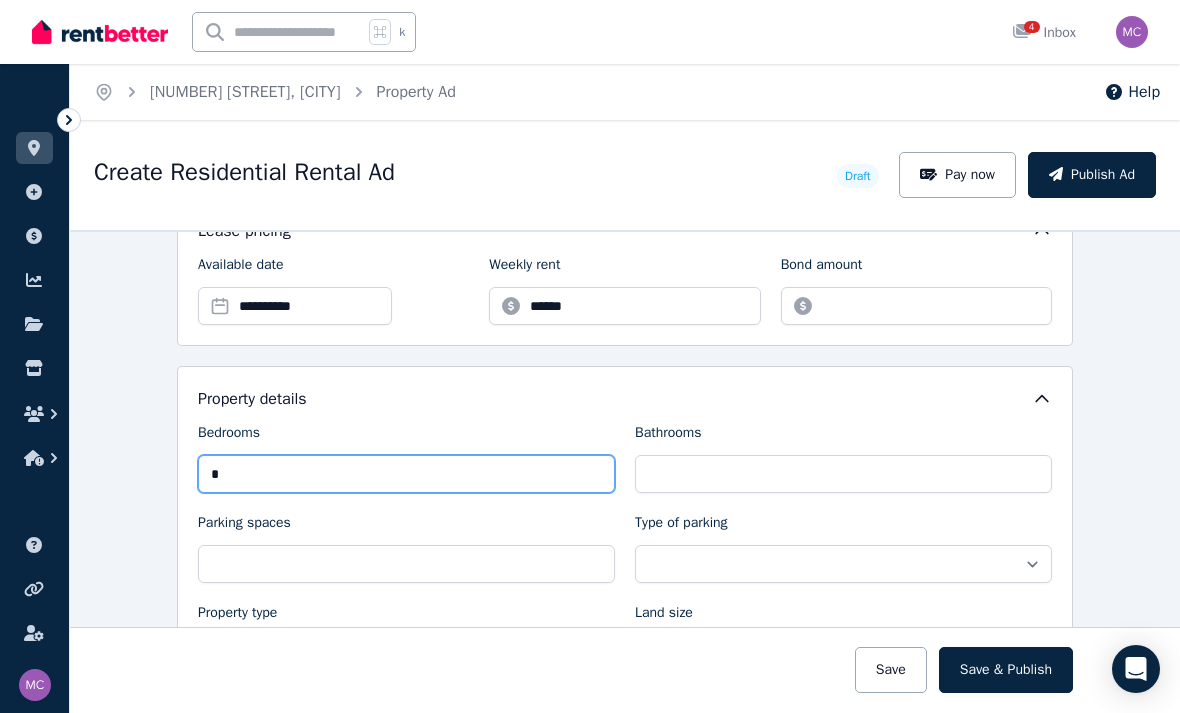 type on "*" 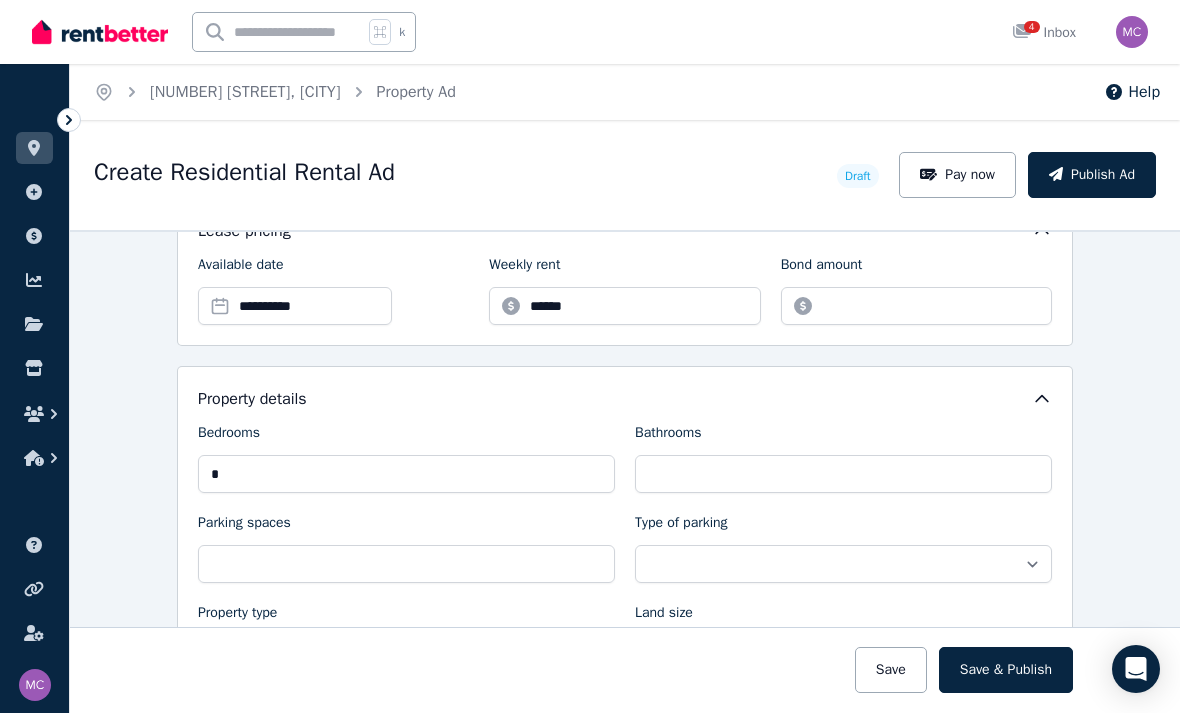 click on "Bathrooms" at bounding box center (843, 437) 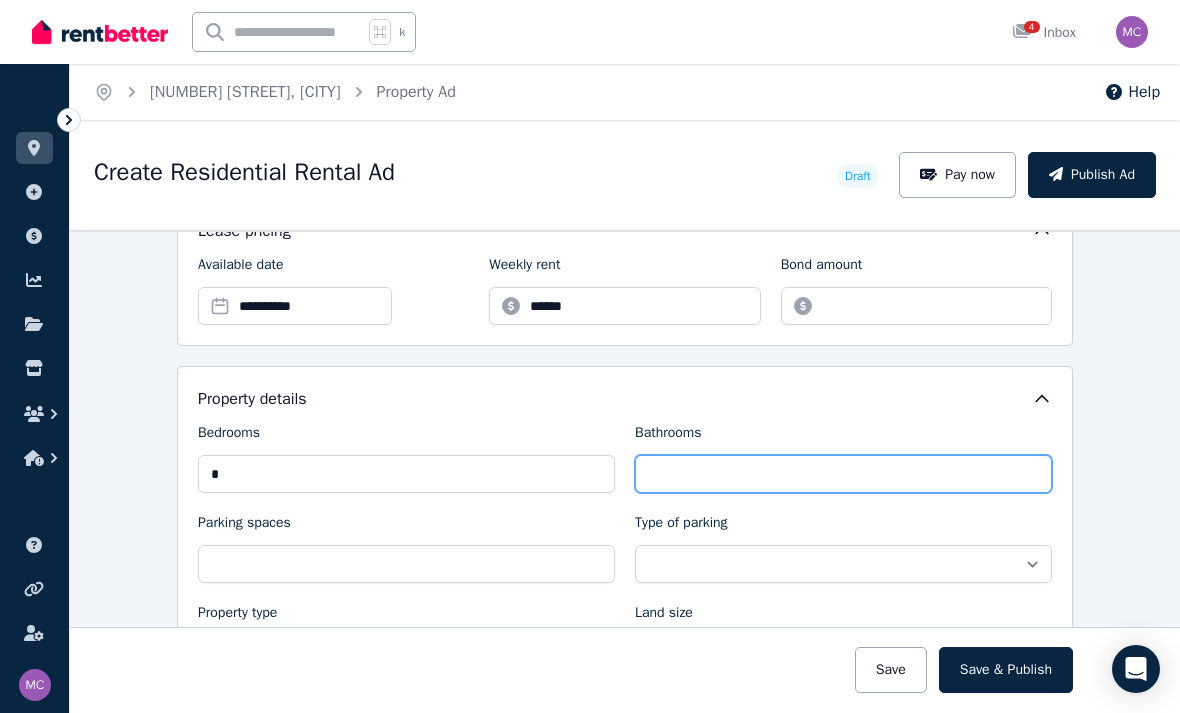 click on "Bathrooms" at bounding box center (843, 474) 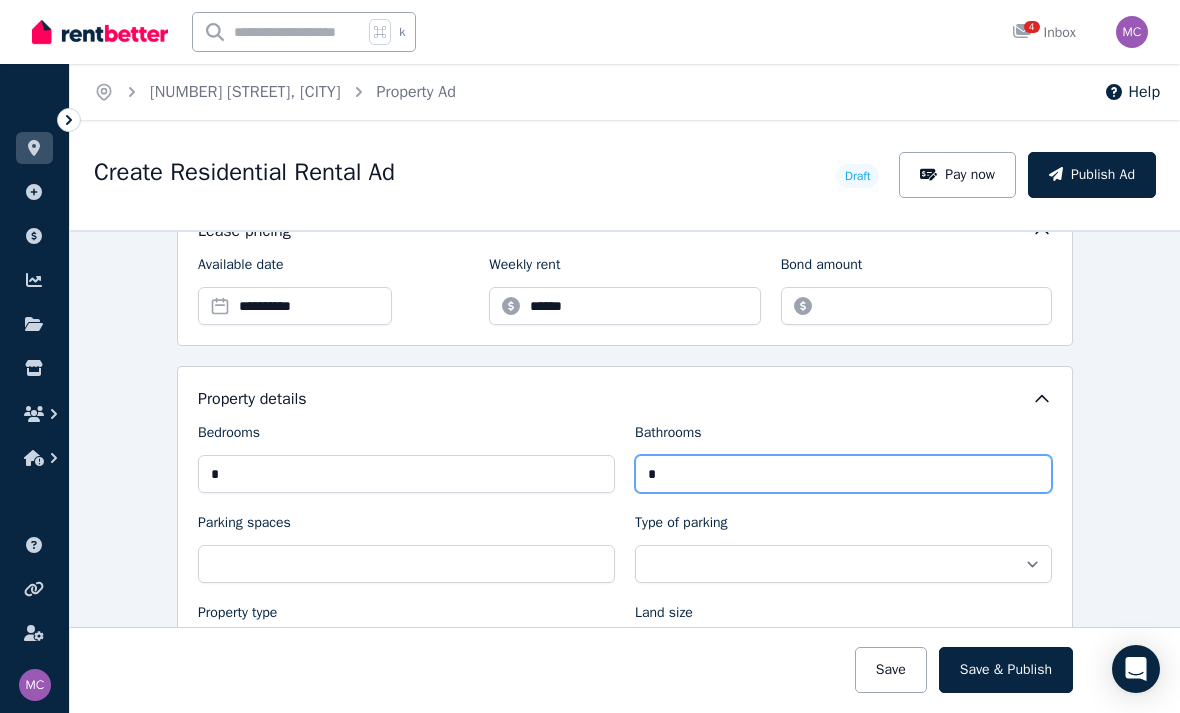 type on "*" 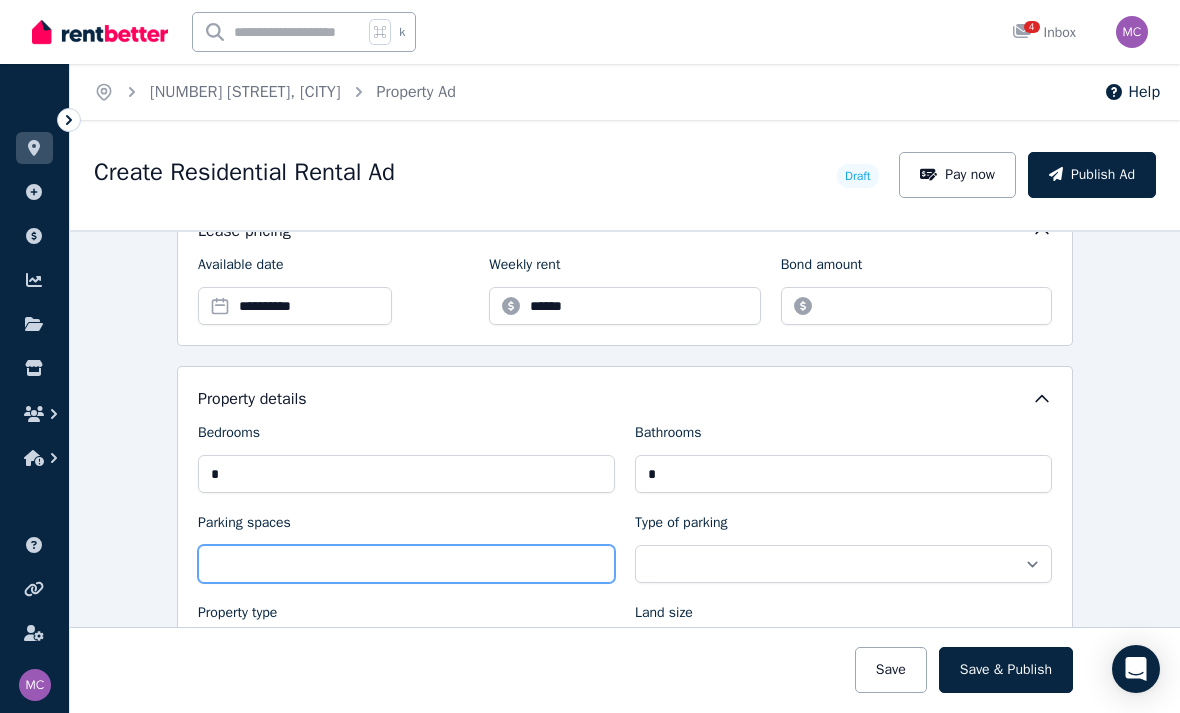 click on "Parking spaces" at bounding box center [406, 564] 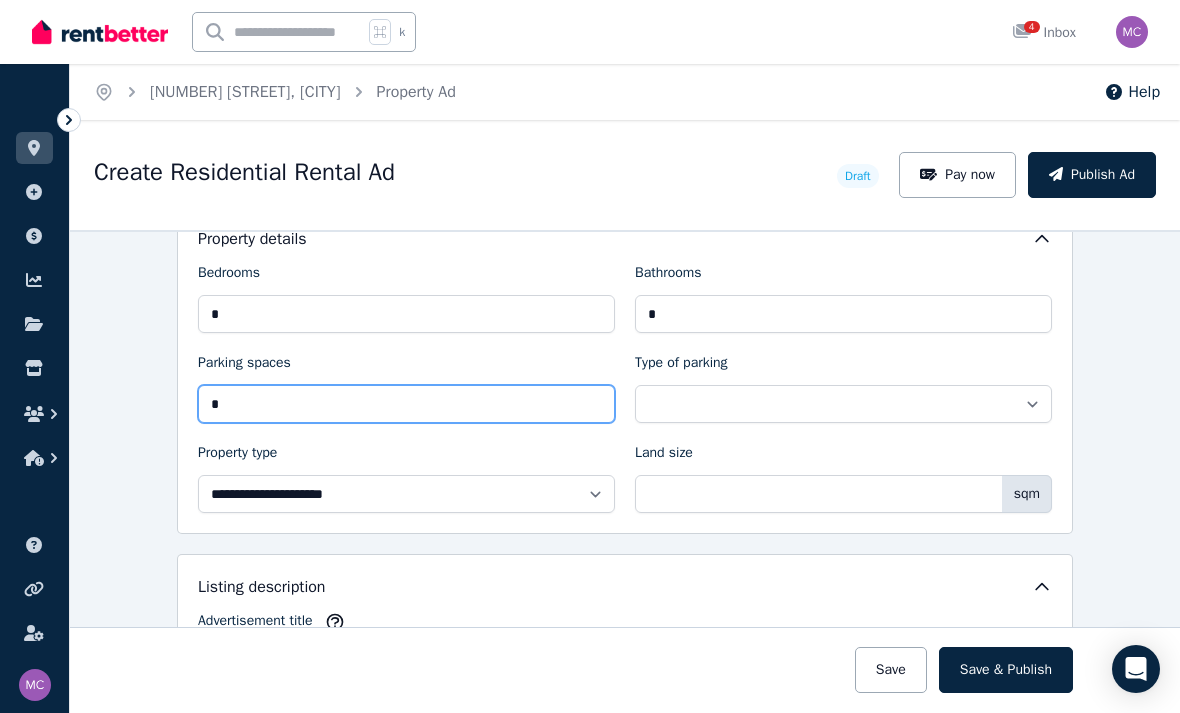 scroll, scrollTop: 850, scrollLeft: 0, axis: vertical 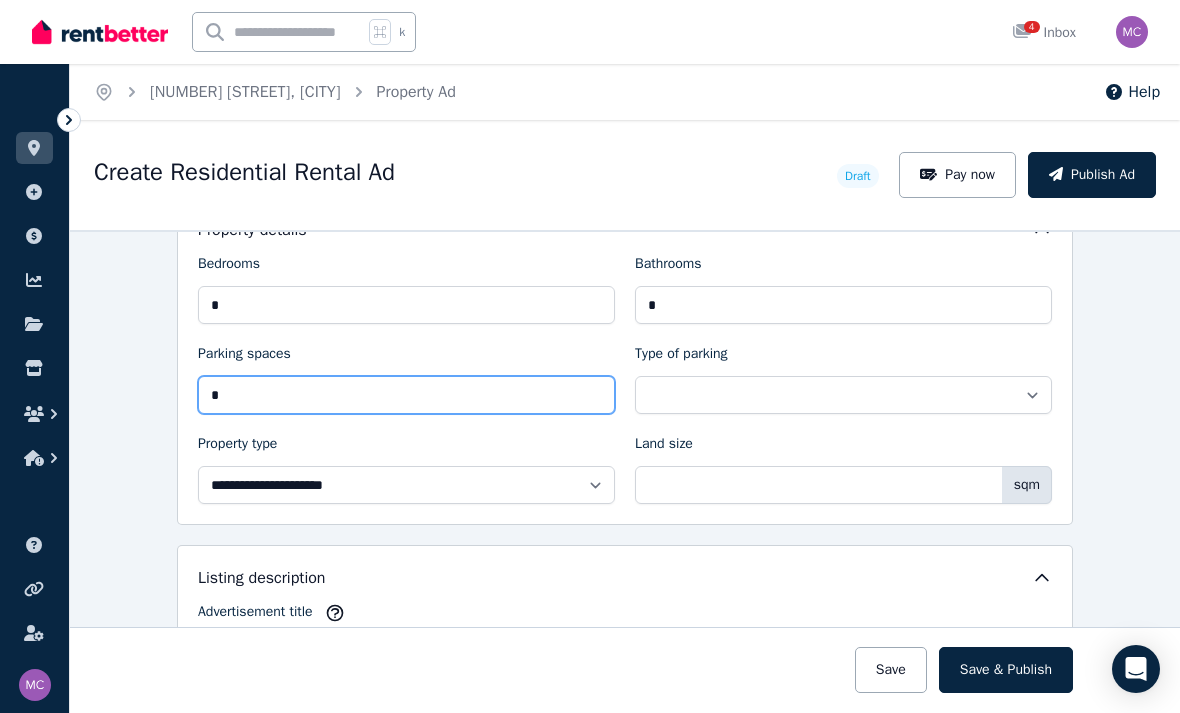 type on "*" 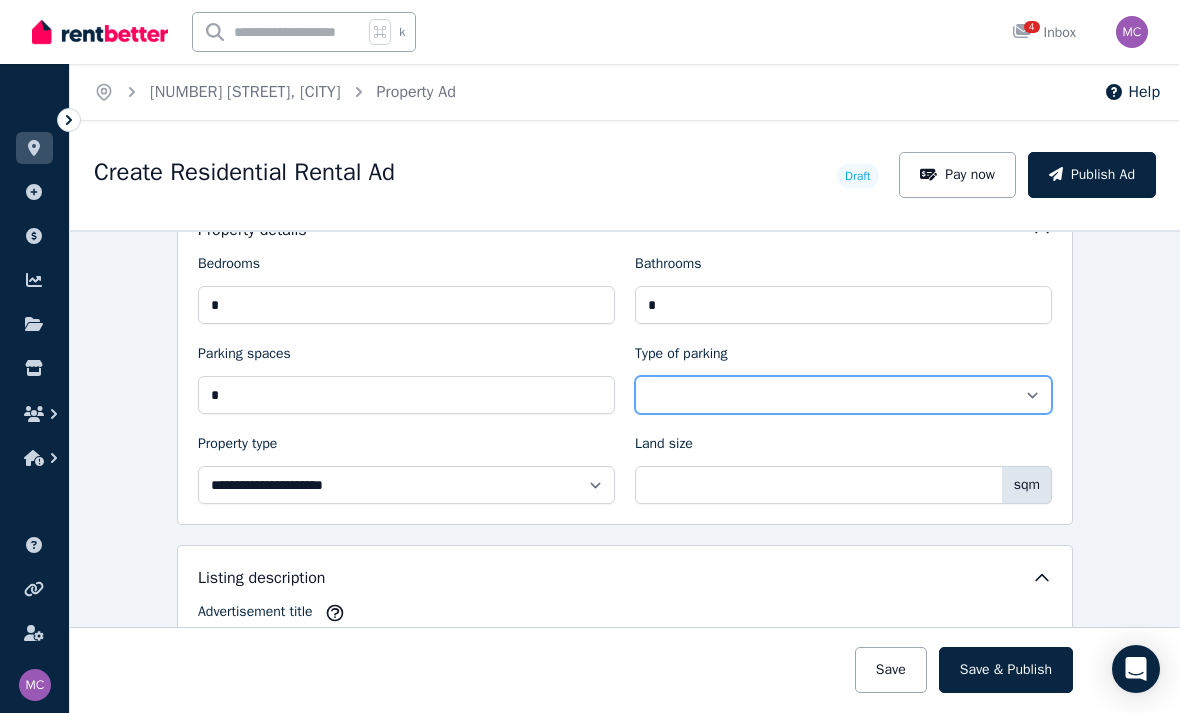click on "**********" at bounding box center (843, 395) 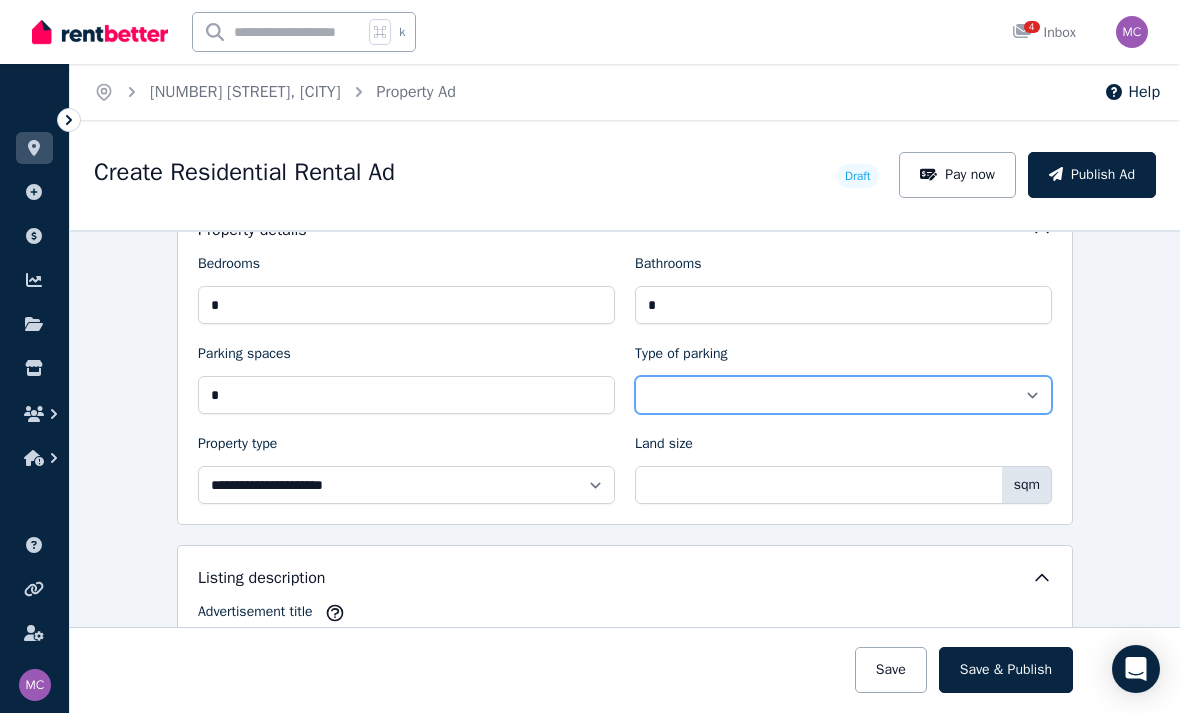 select on "**********" 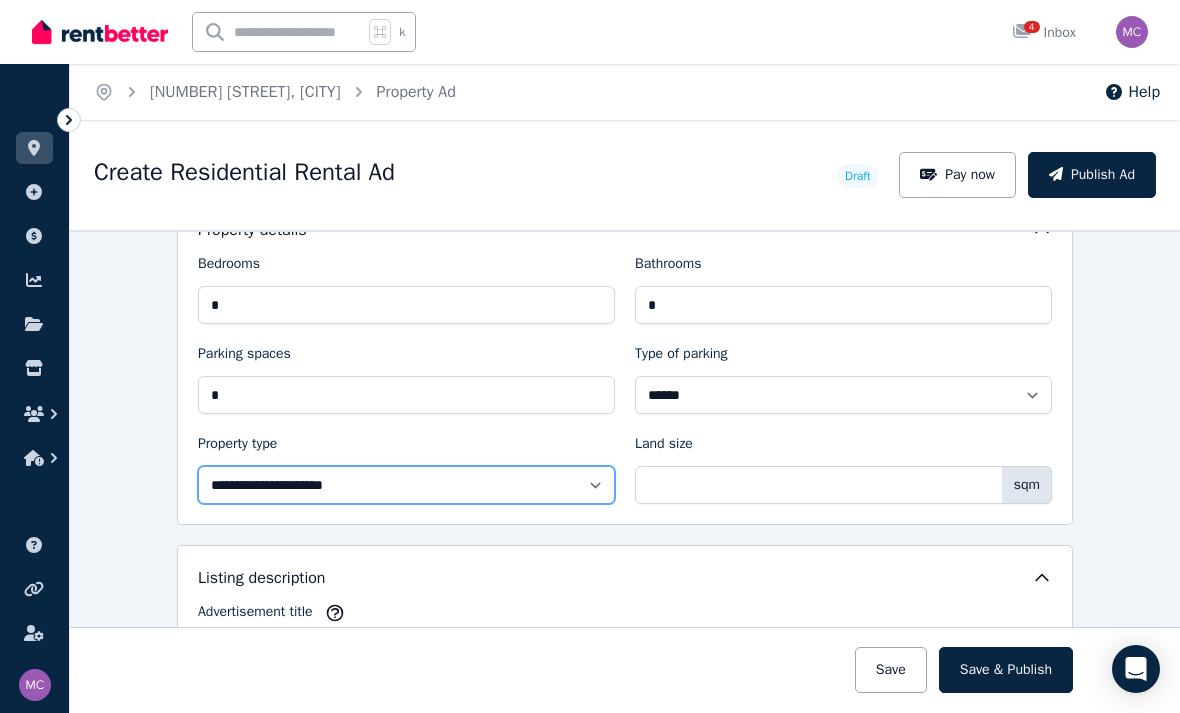 click on "**********" at bounding box center [406, 485] 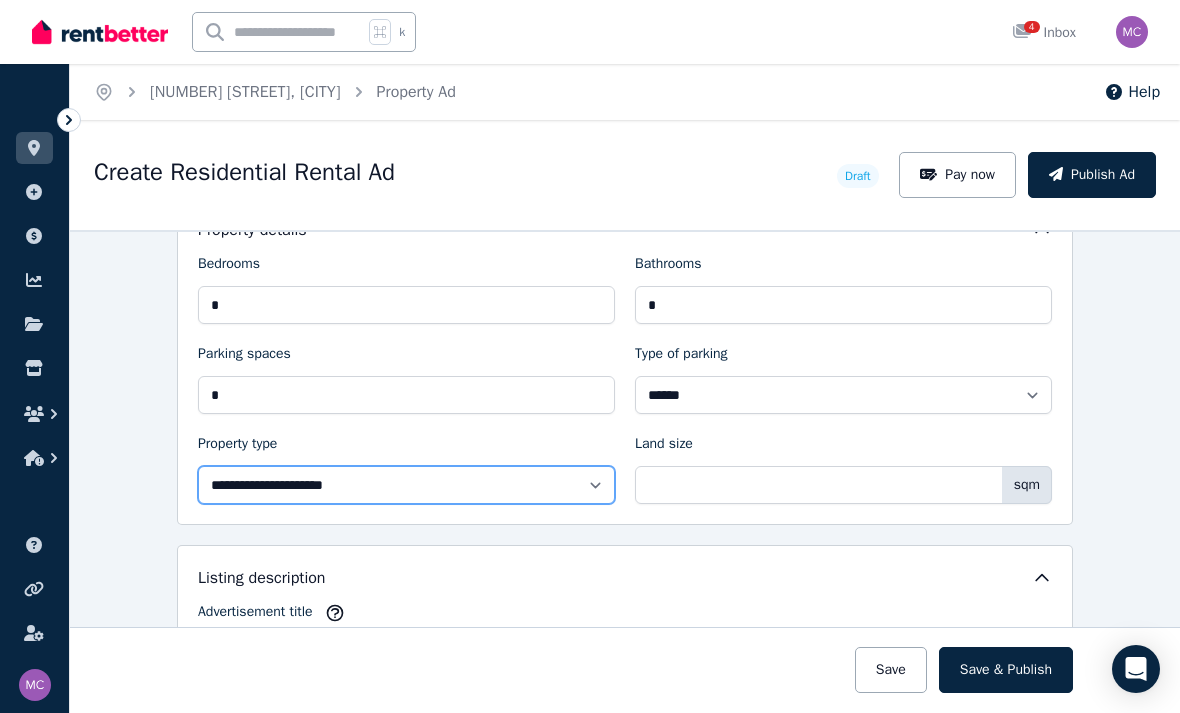 select on "**********" 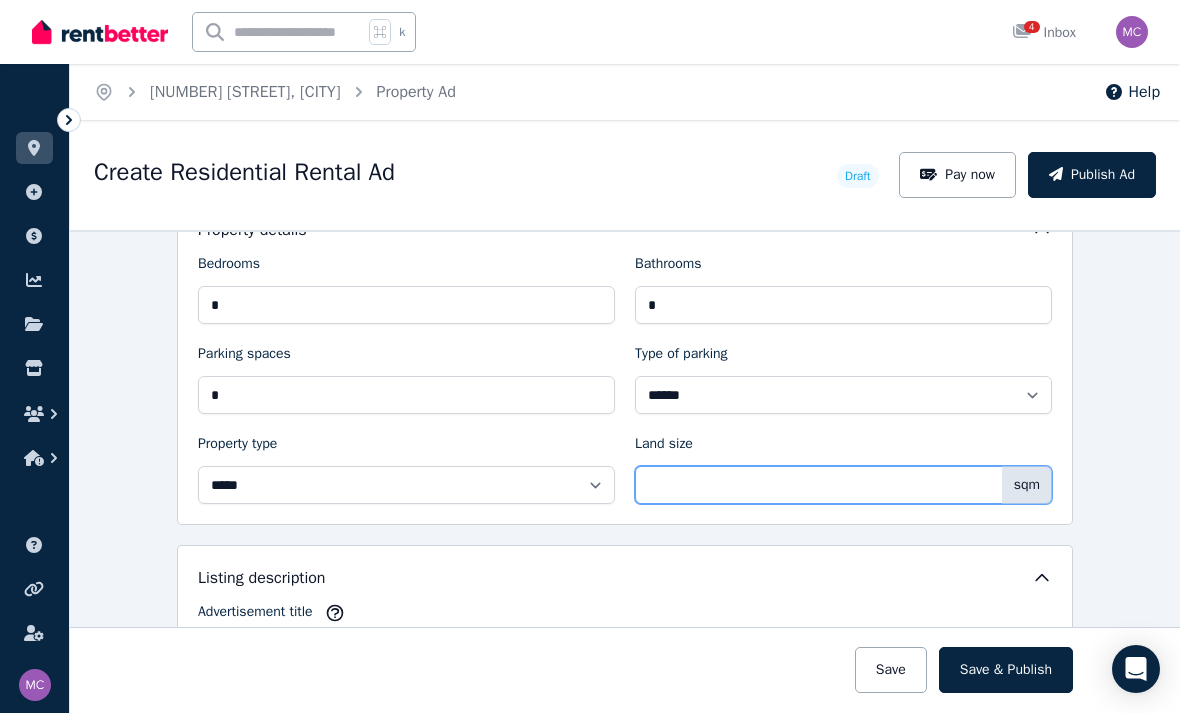 click on "Land size" at bounding box center [843, 485] 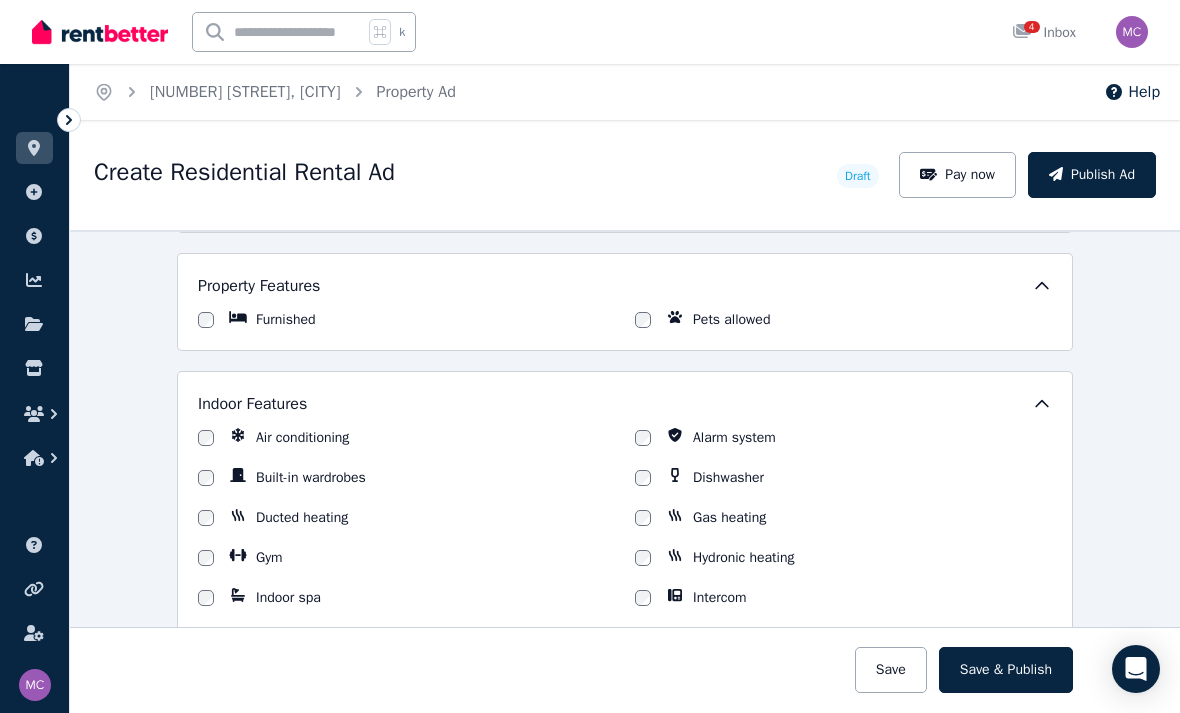 scroll, scrollTop: 1511, scrollLeft: 0, axis: vertical 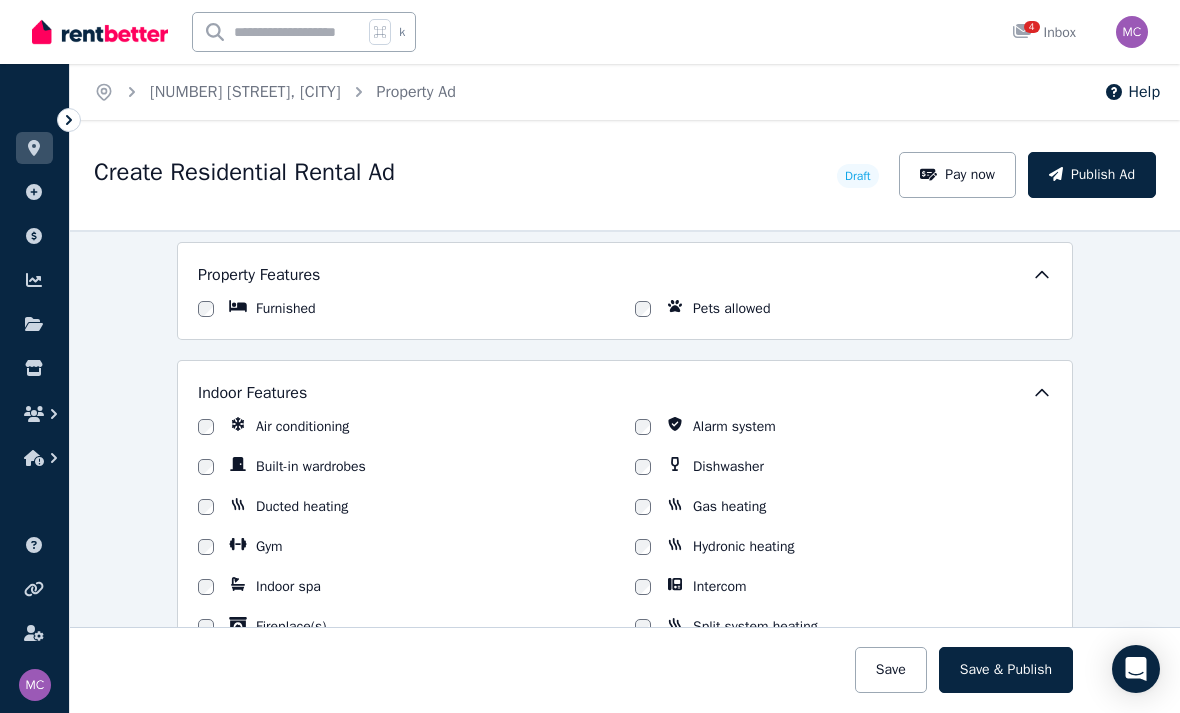 type on "***" 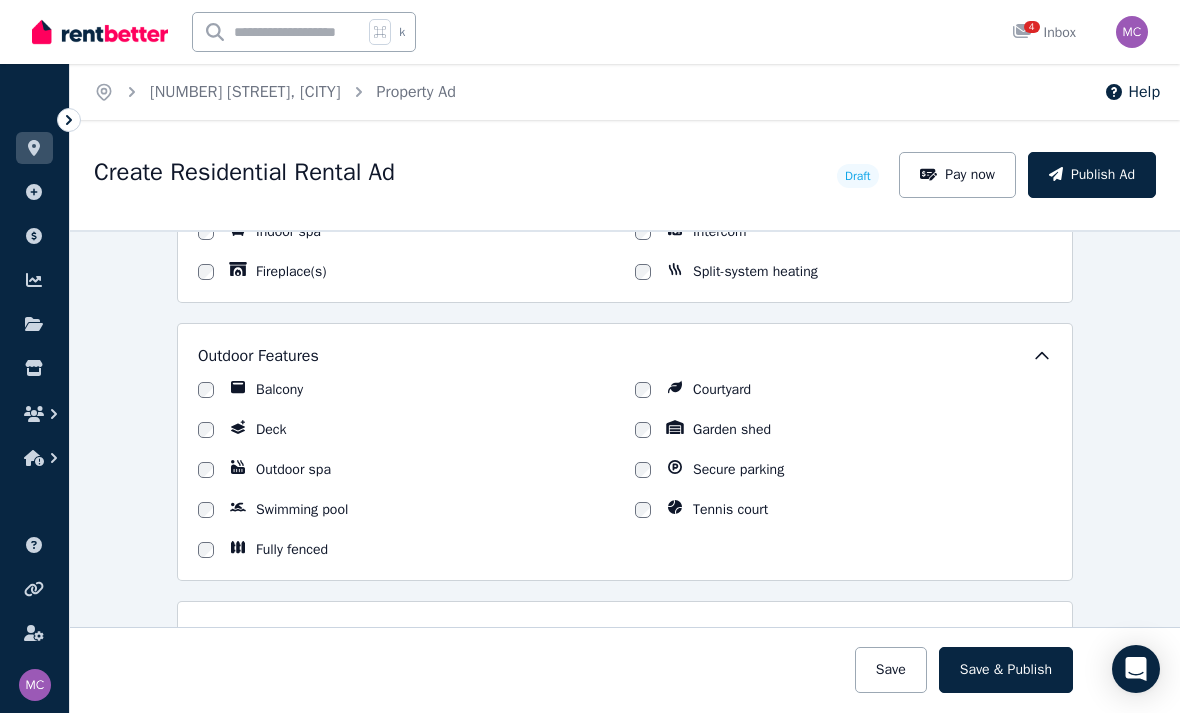scroll, scrollTop: 1909, scrollLeft: 0, axis: vertical 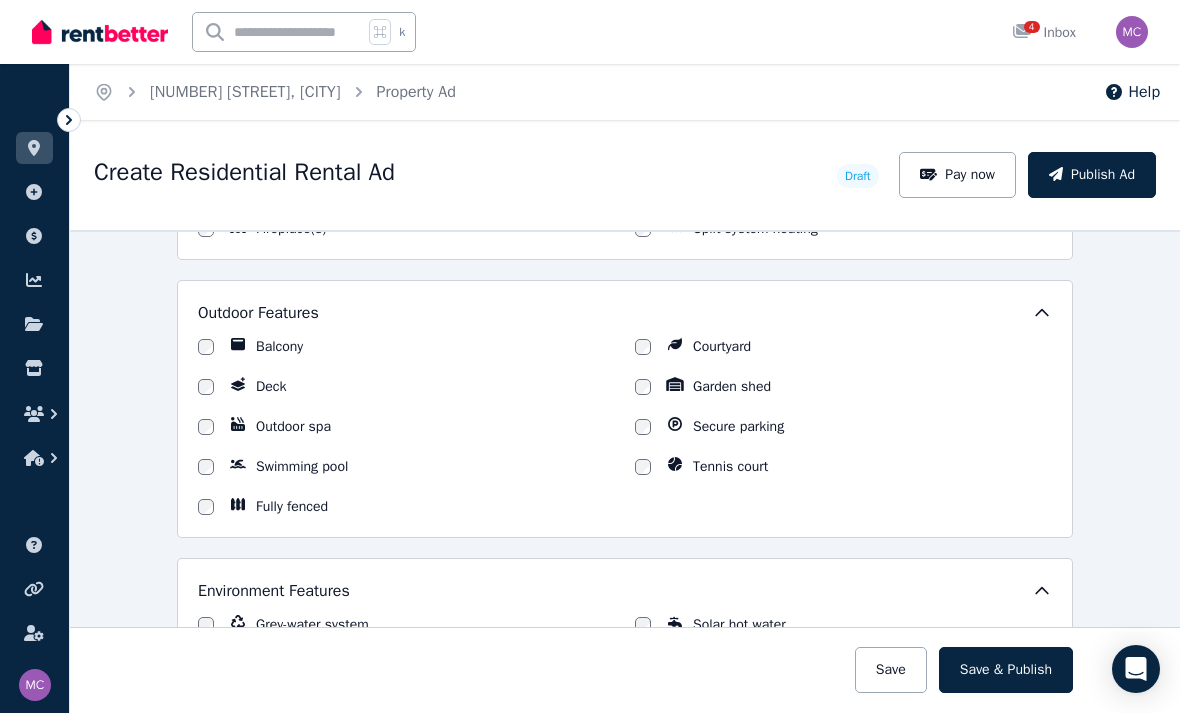 click on "Balcony Courtyard Deck Garden shed Outdoor spa Secure parking Swimming pool Tennis court Fully fenced" at bounding box center [625, 427] 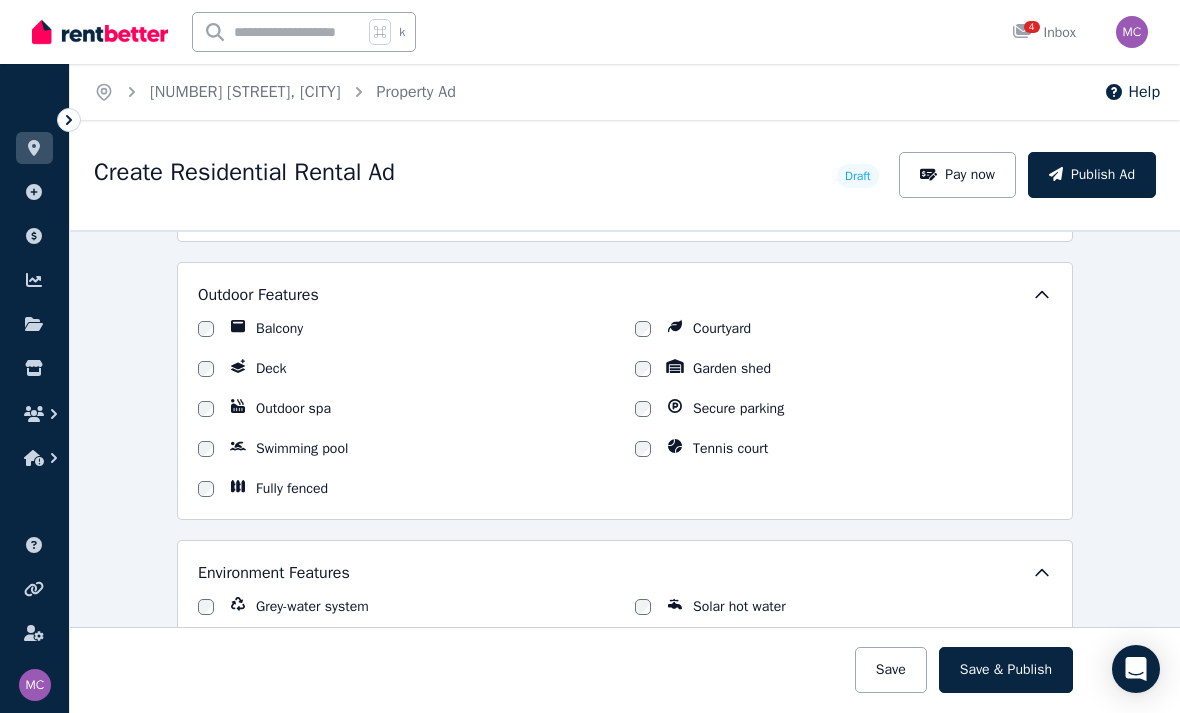 scroll, scrollTop: 1925, scrollLeft: 0, axis: vertical 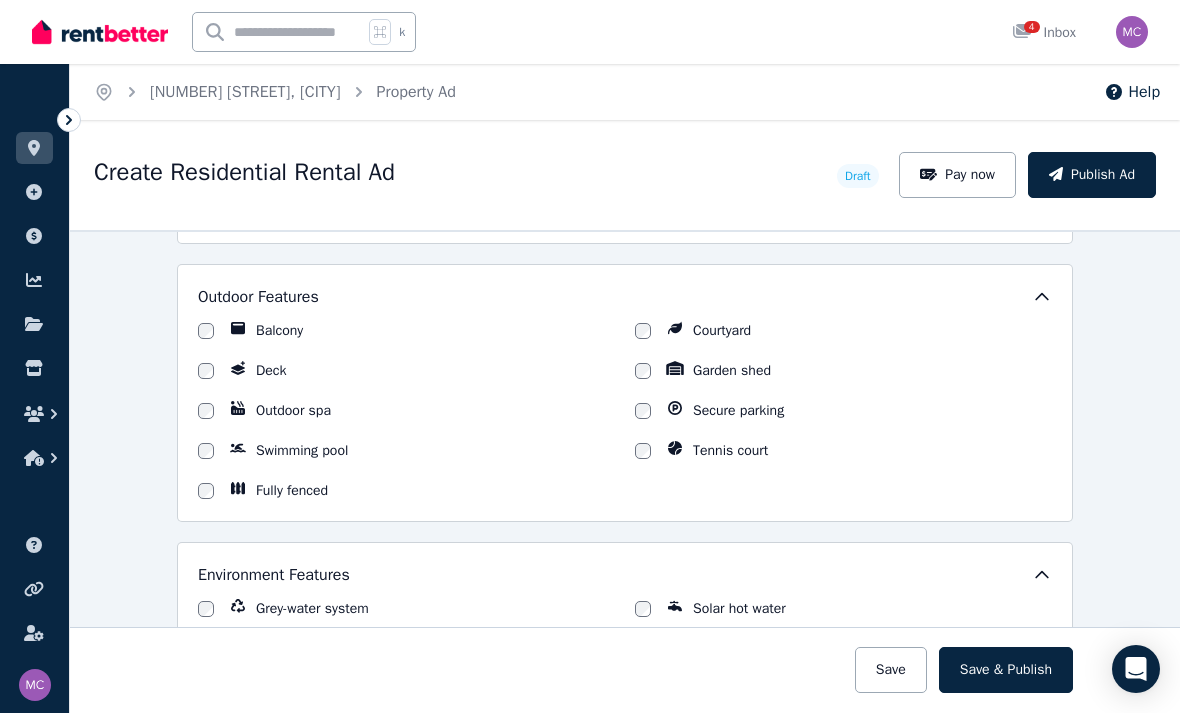 click on "Fully fenced" at bounding box center (406, 491) 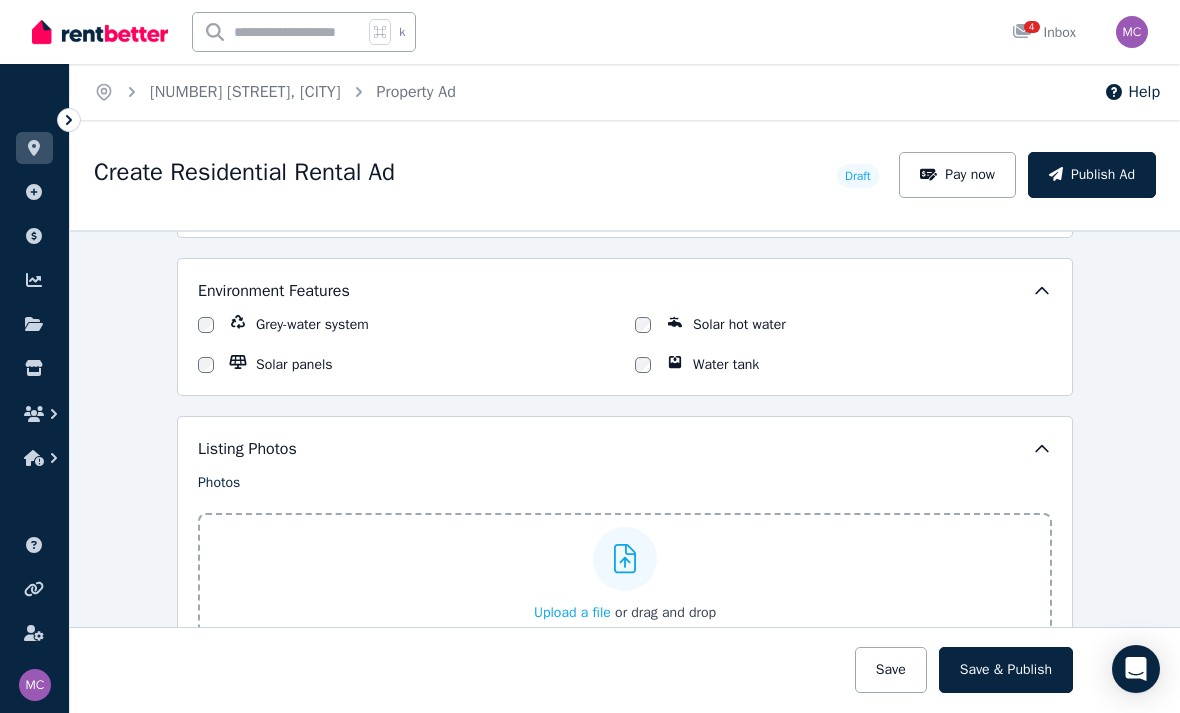scroll, scrollTop: 2210, scrollLeft: 0, axis: vertical 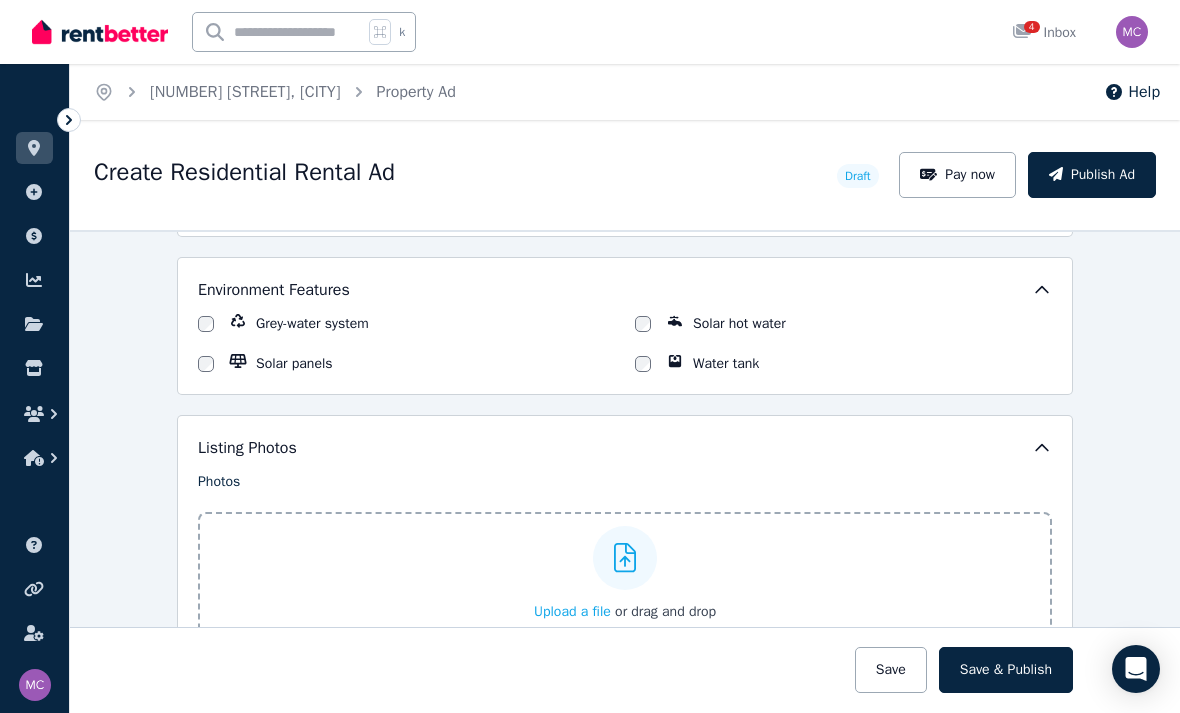 click on "Solar panels" at bounding box center (294, 364) 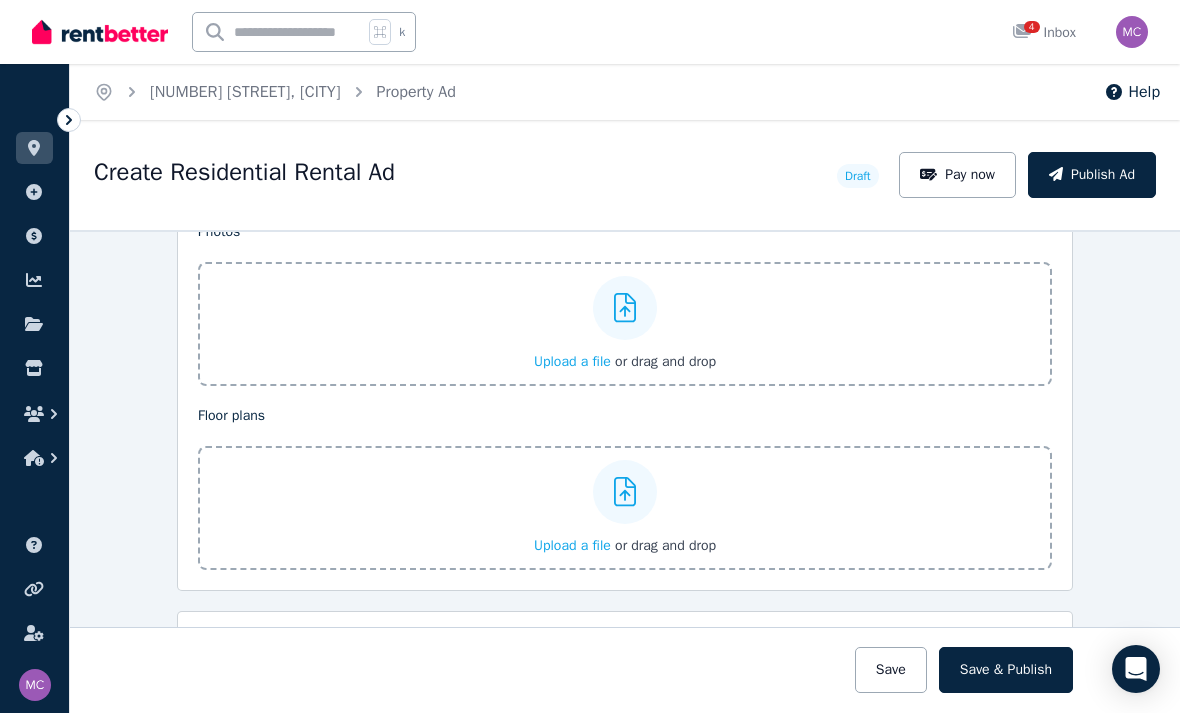 scroll, scrollTop: 0, scrollLeft: 0, axis: both 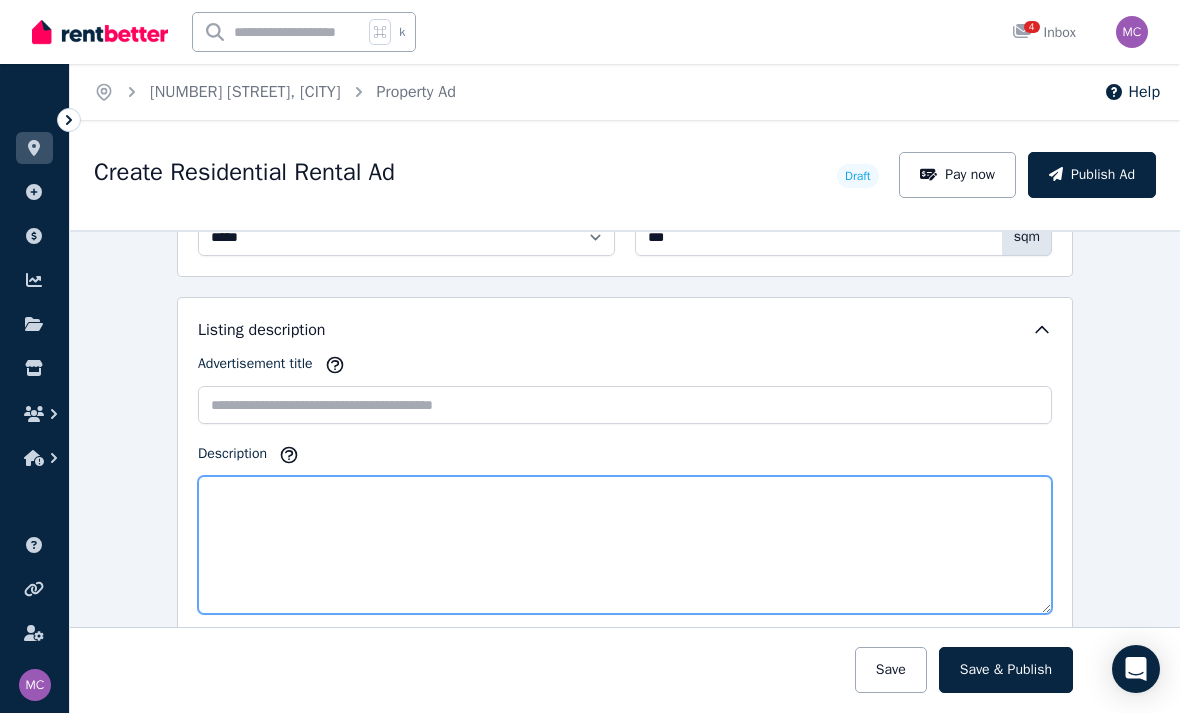 click on "Description" at bounding box center (625, 545) 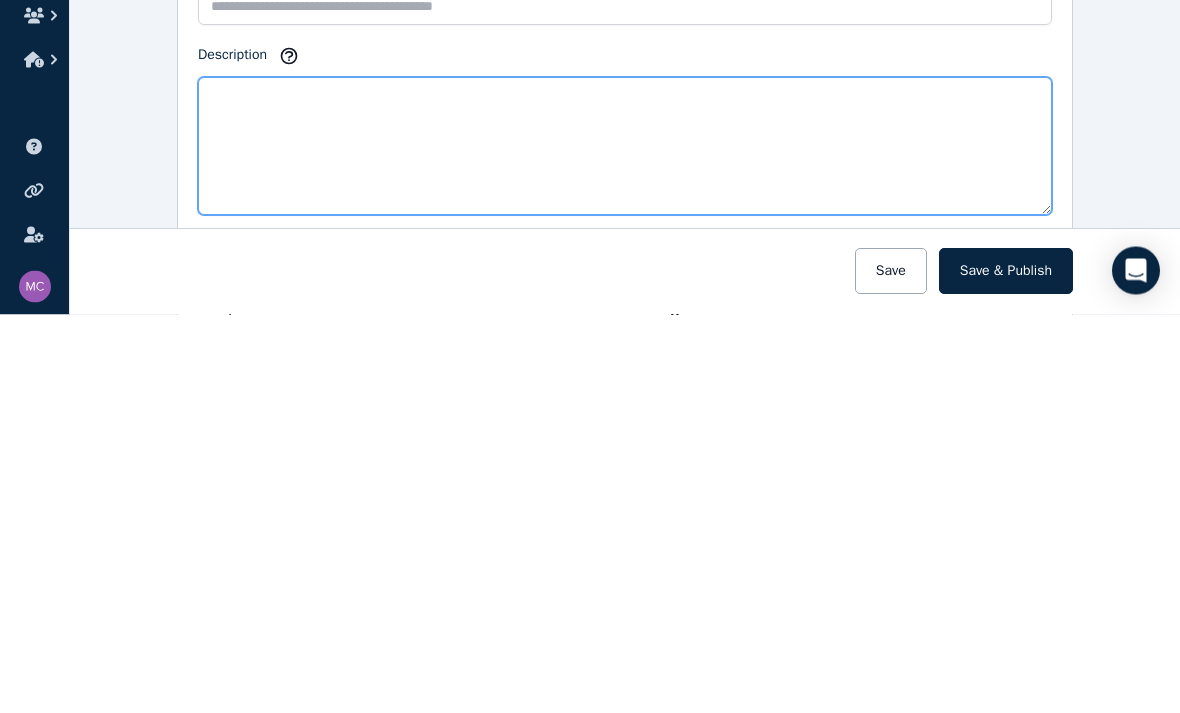 click on "Description" at bounding box center (625, 545) 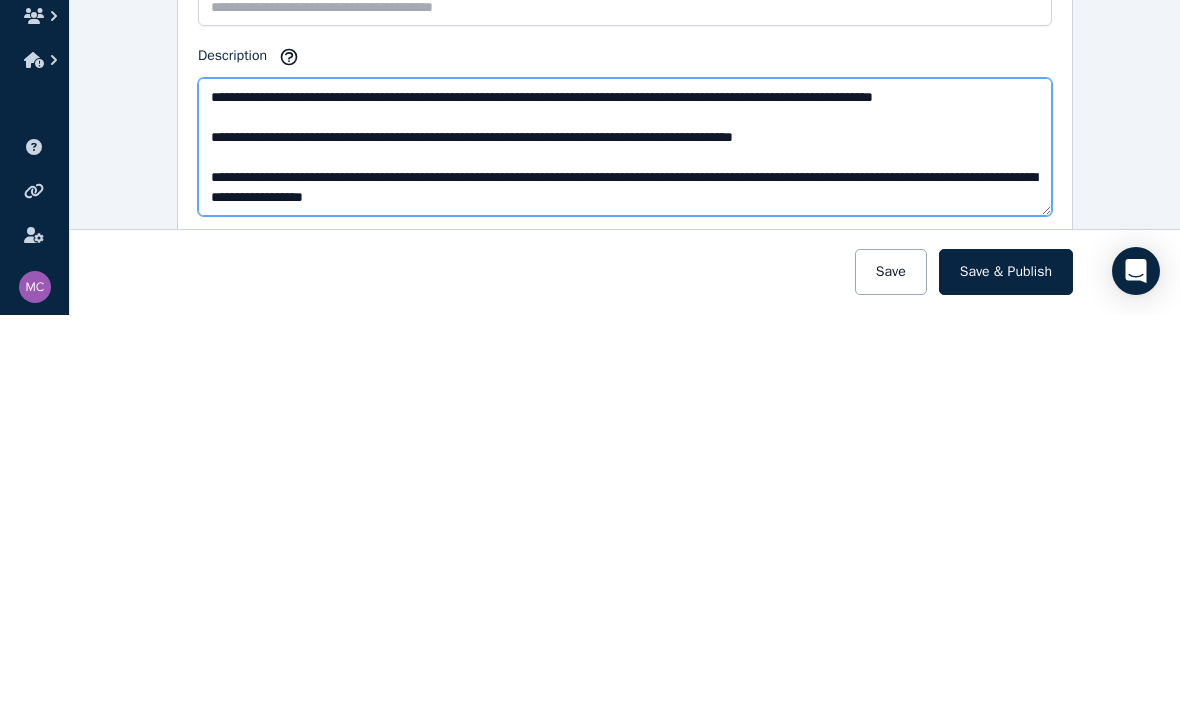scroll, scrollTop: 0, scrollLeft: 0, axis: both 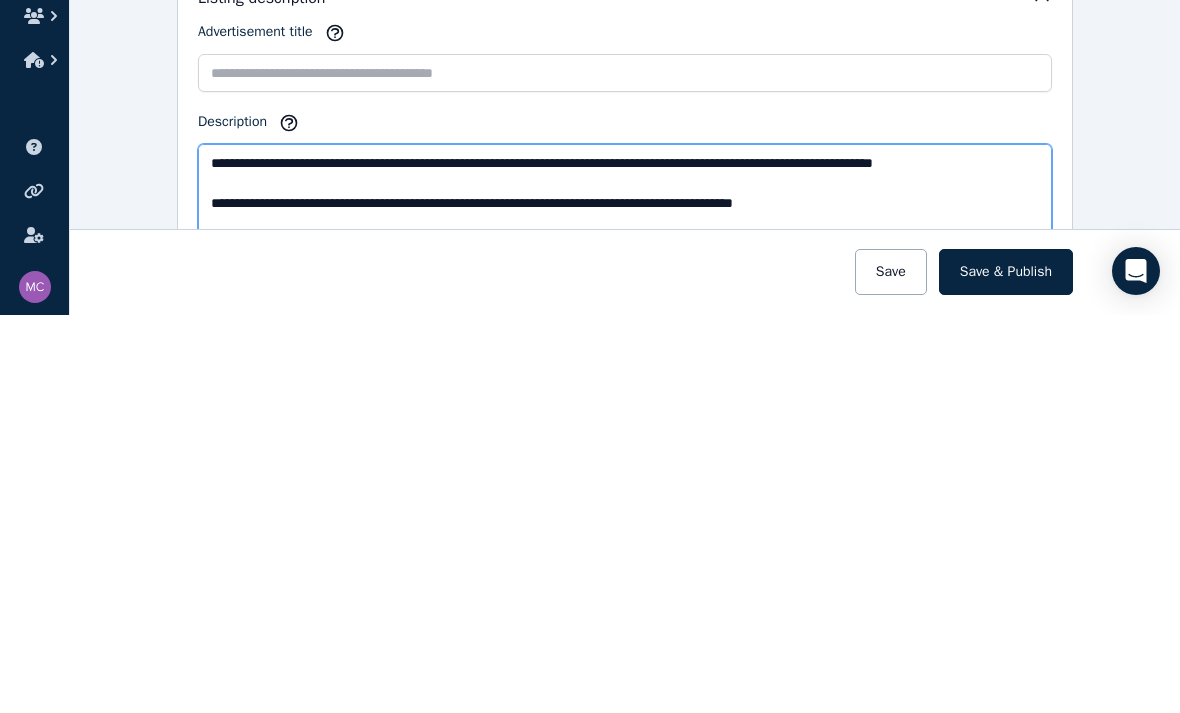 type on "**********" 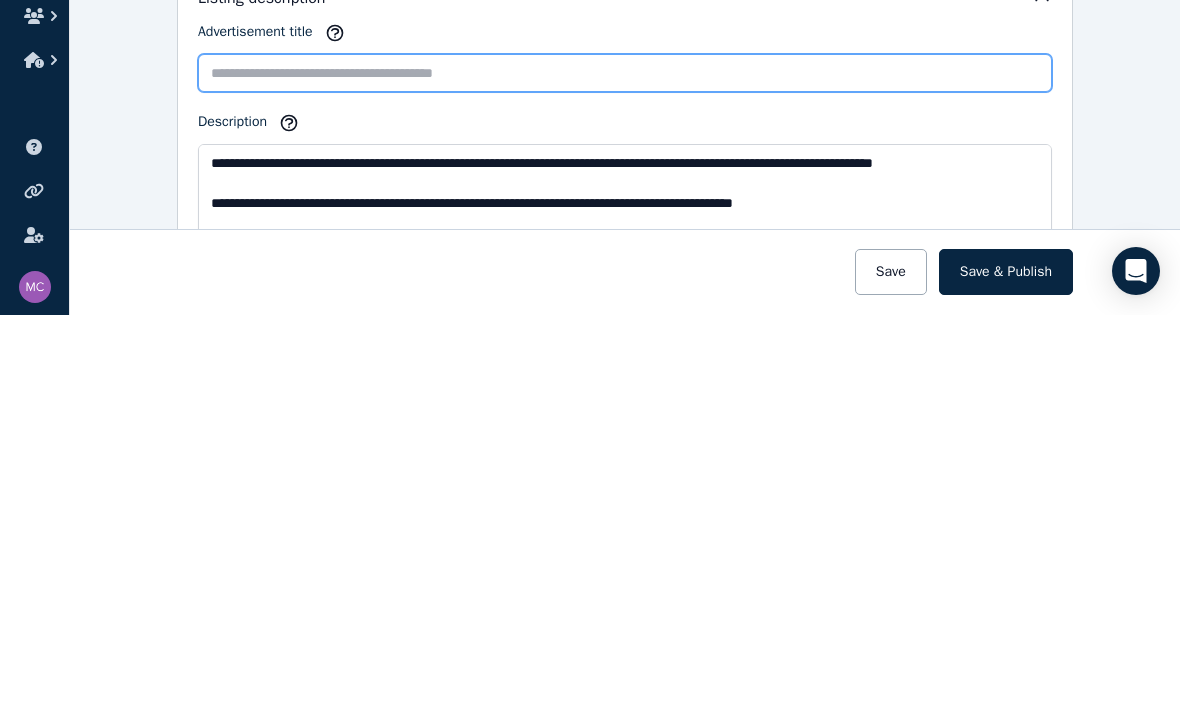 click on "Advertisement title" at bounding box center (625, 471) 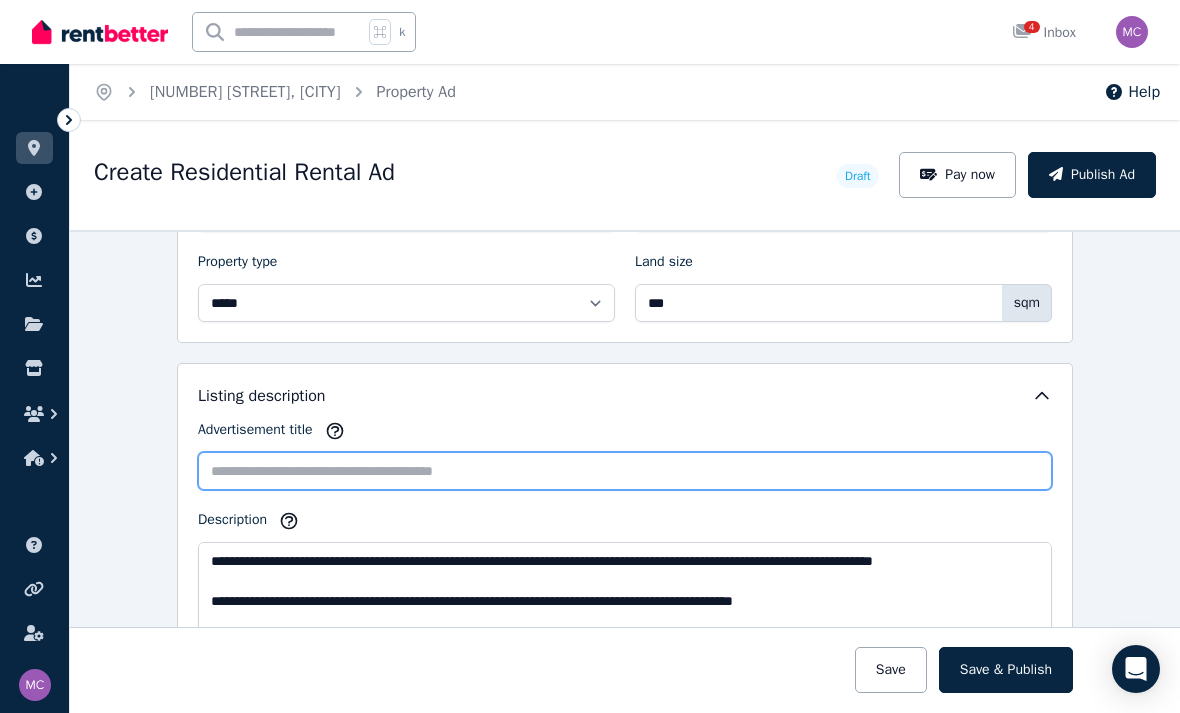 click on "Advertisement title" at bounding box center [625, 471] 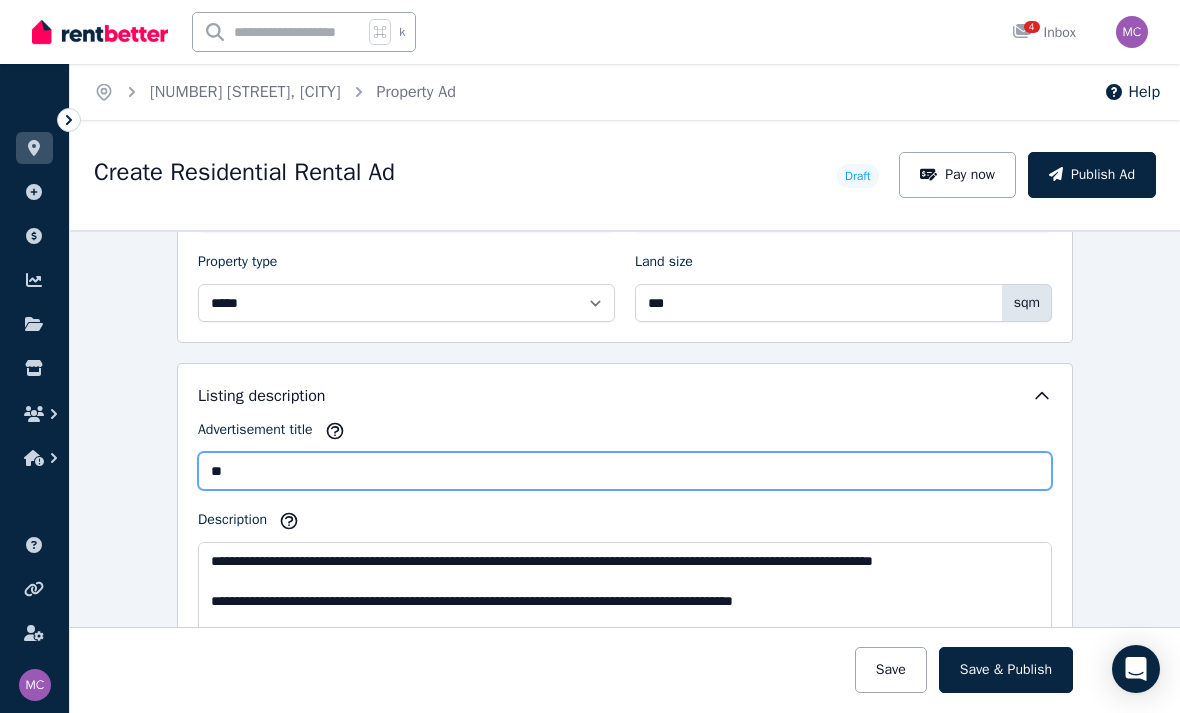 type on "*" 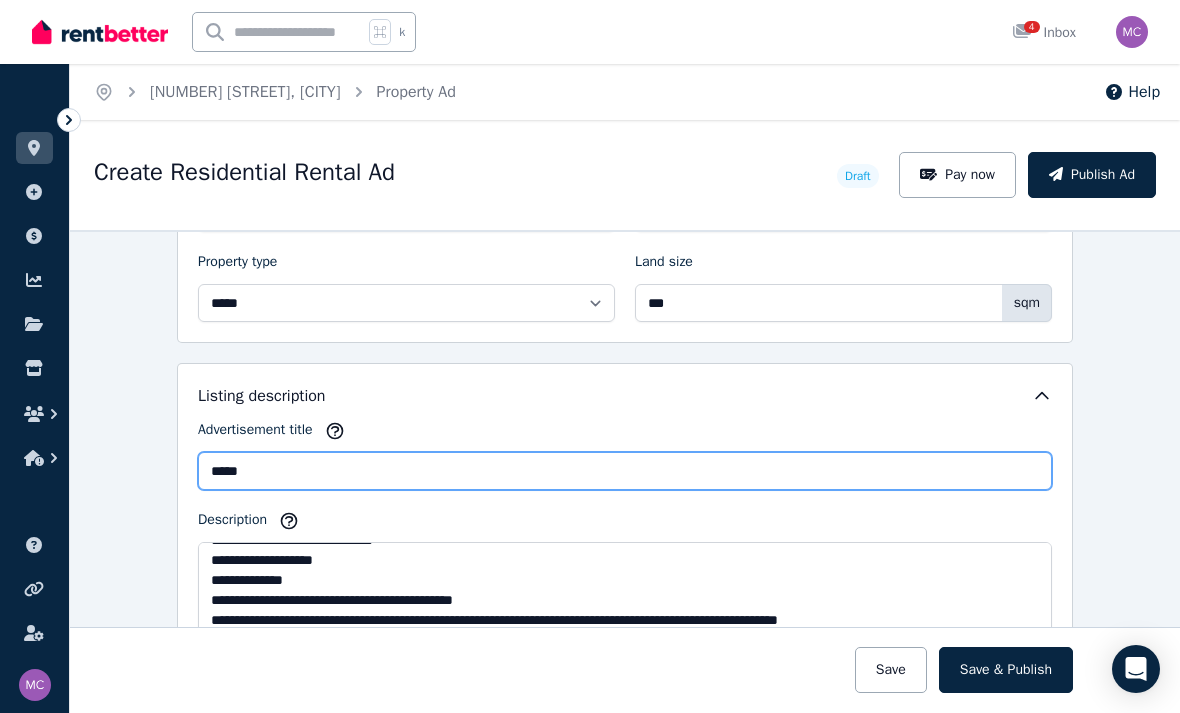 scroll, scrollTop: 537, scrollLeft: 0, axis: vertical 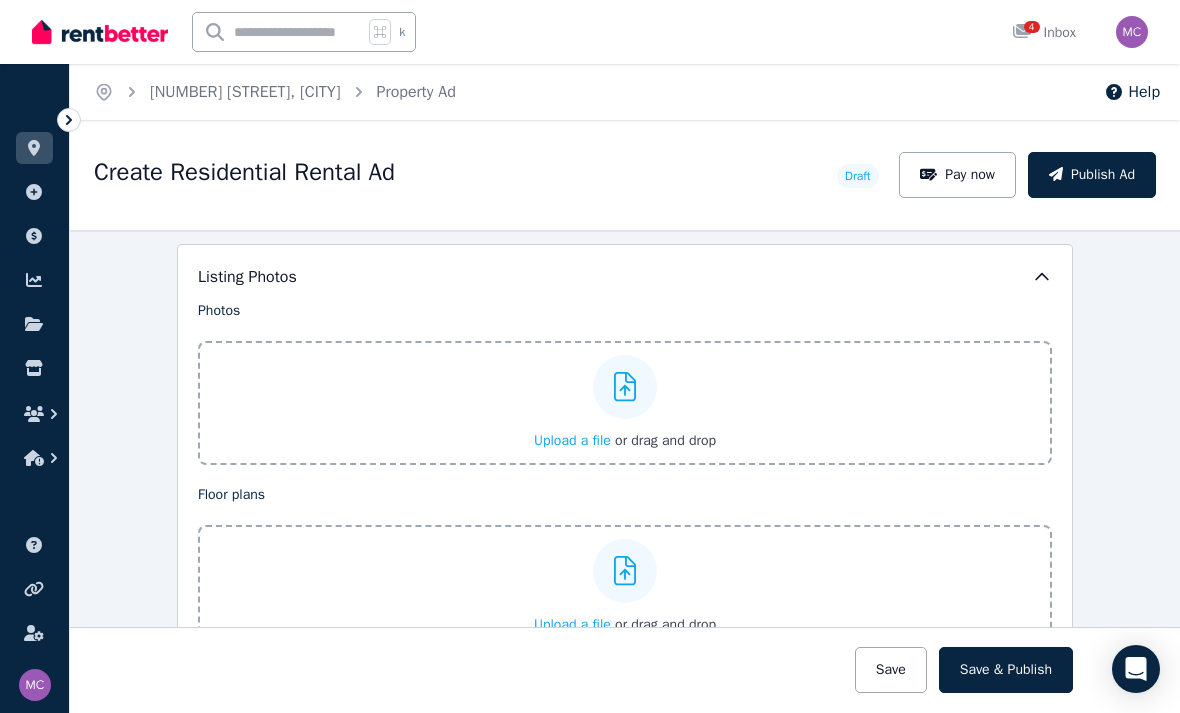 click on "Upload a file" at bounding box center (572, 440) 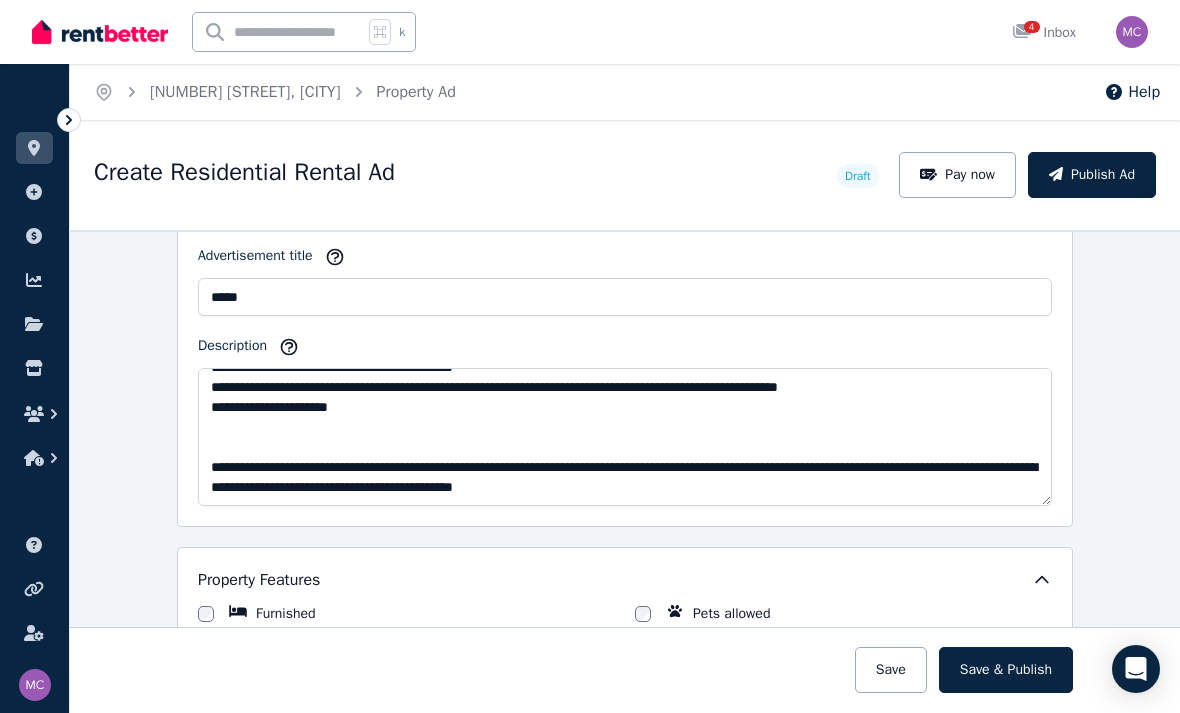scroll, scrollTop: 1216, scrollLeft: 0, axis: vertical 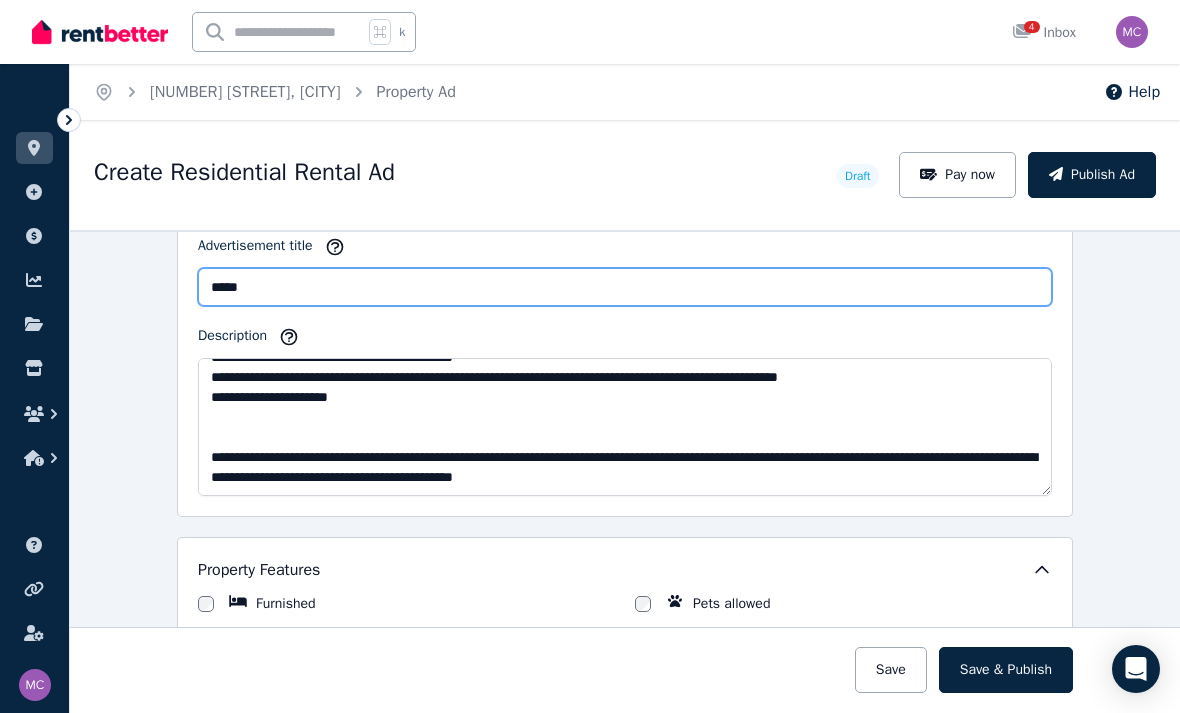 click on "*****" at bounding box center (625, 287) 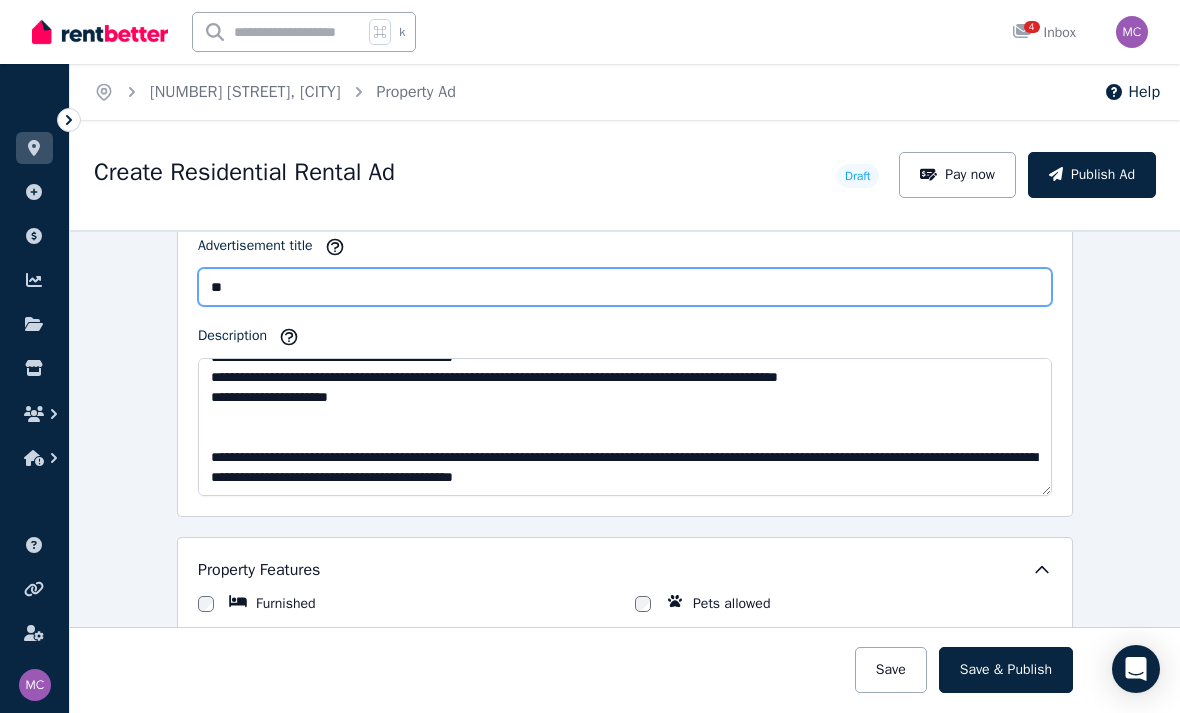 type on "*" 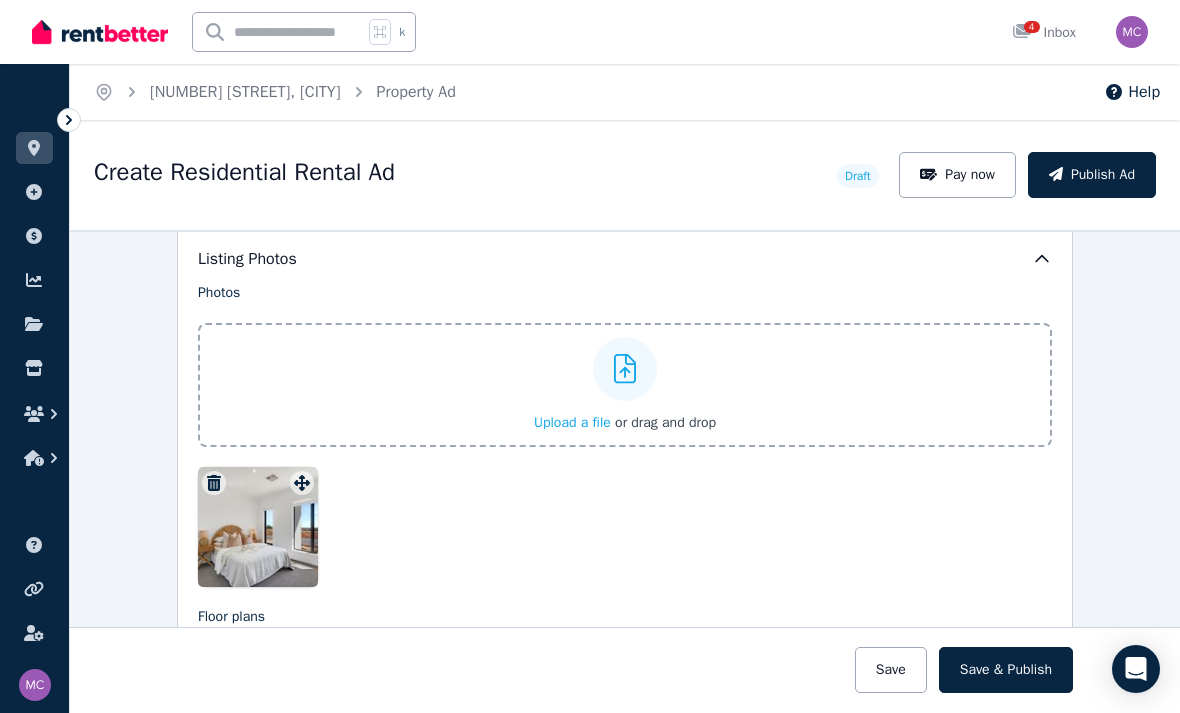 scroll, scrollTop: 2395, scrollLeft: 0, axis: vertical 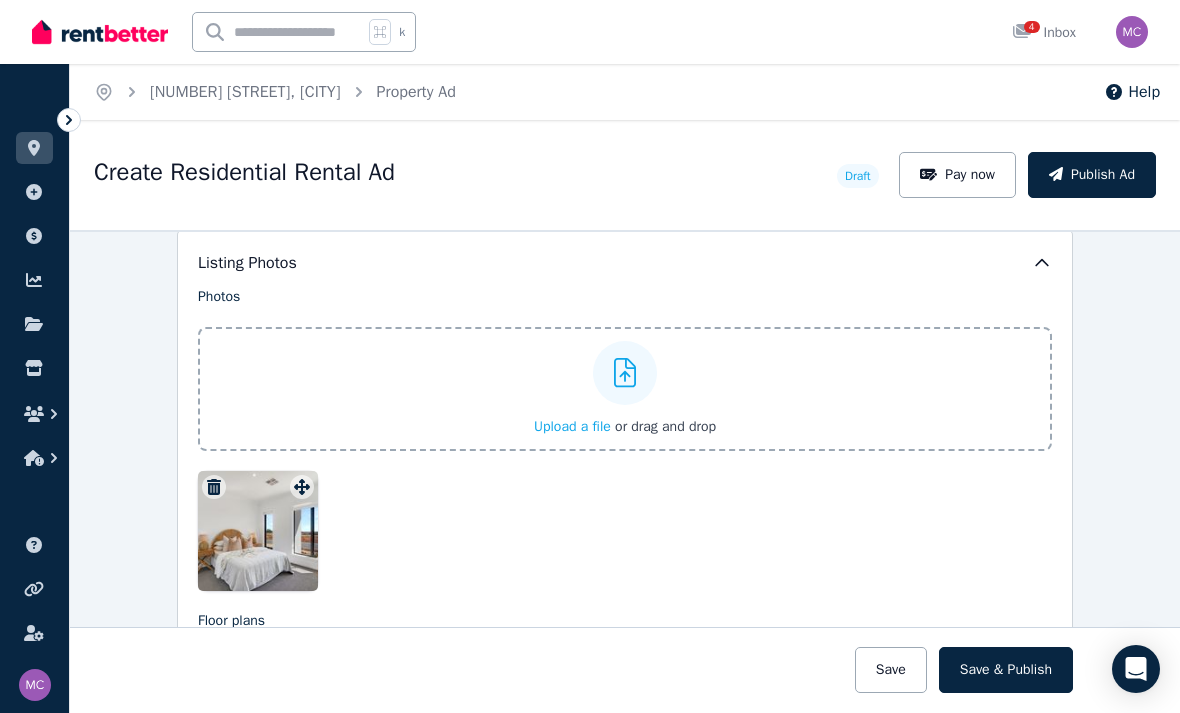 type on "**********" 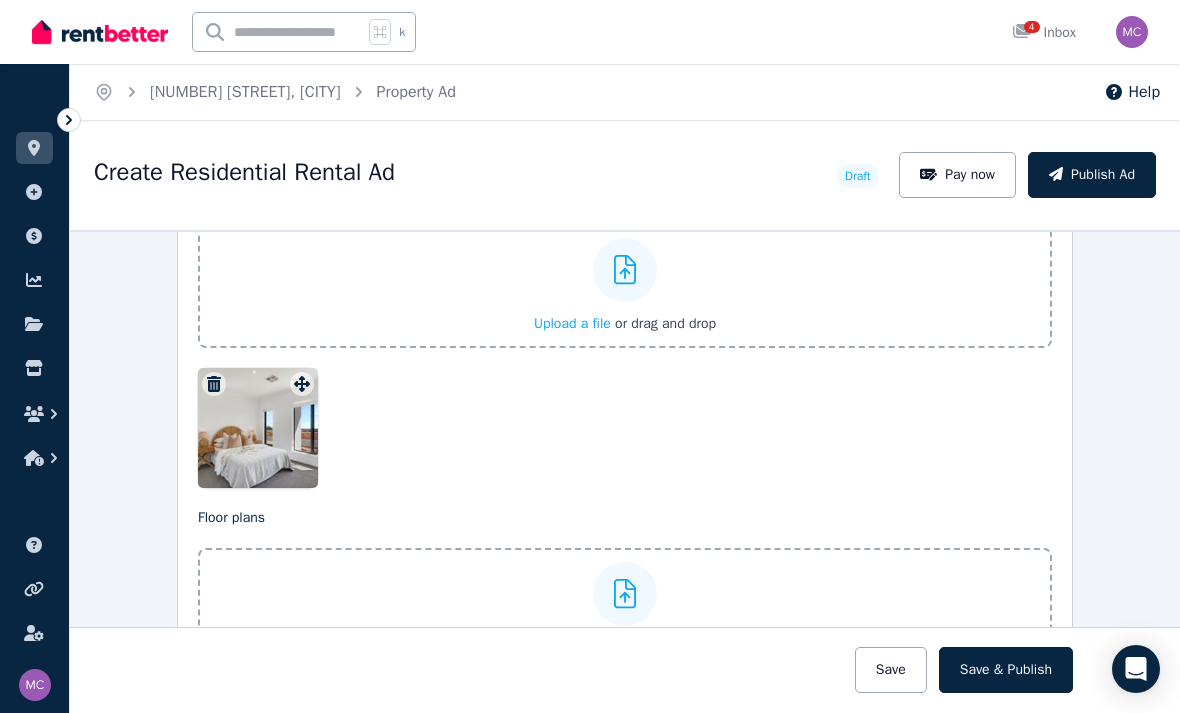 scroll, scrollTop: 2419, scrollLeft: 0, axis: vertical 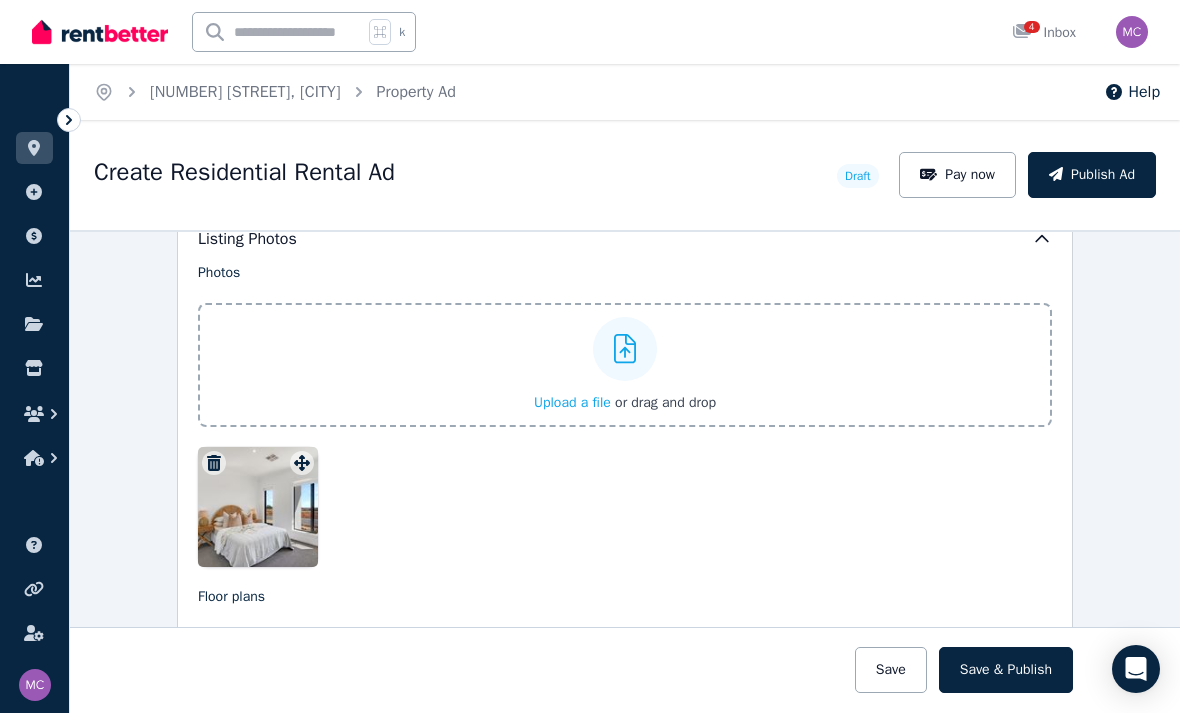 click on "Upload a file" at bounding box center [572, 402] 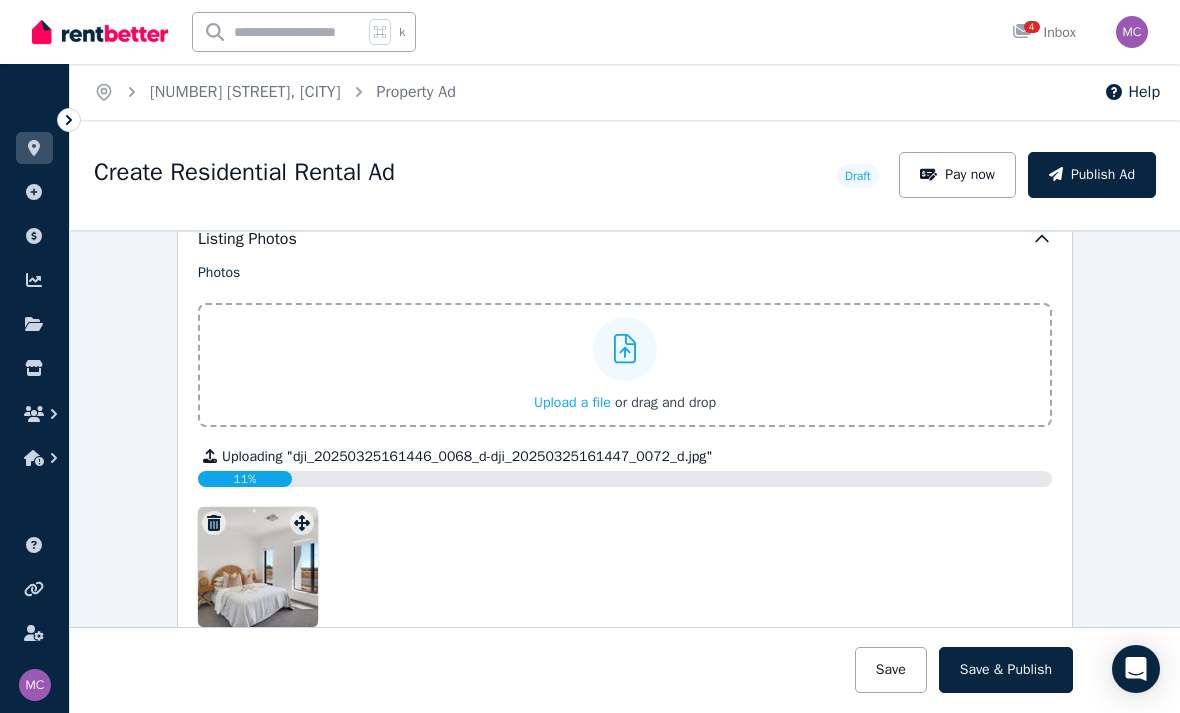 click on "Upload a file   or drag and drop" at bounding box center [625, 365] 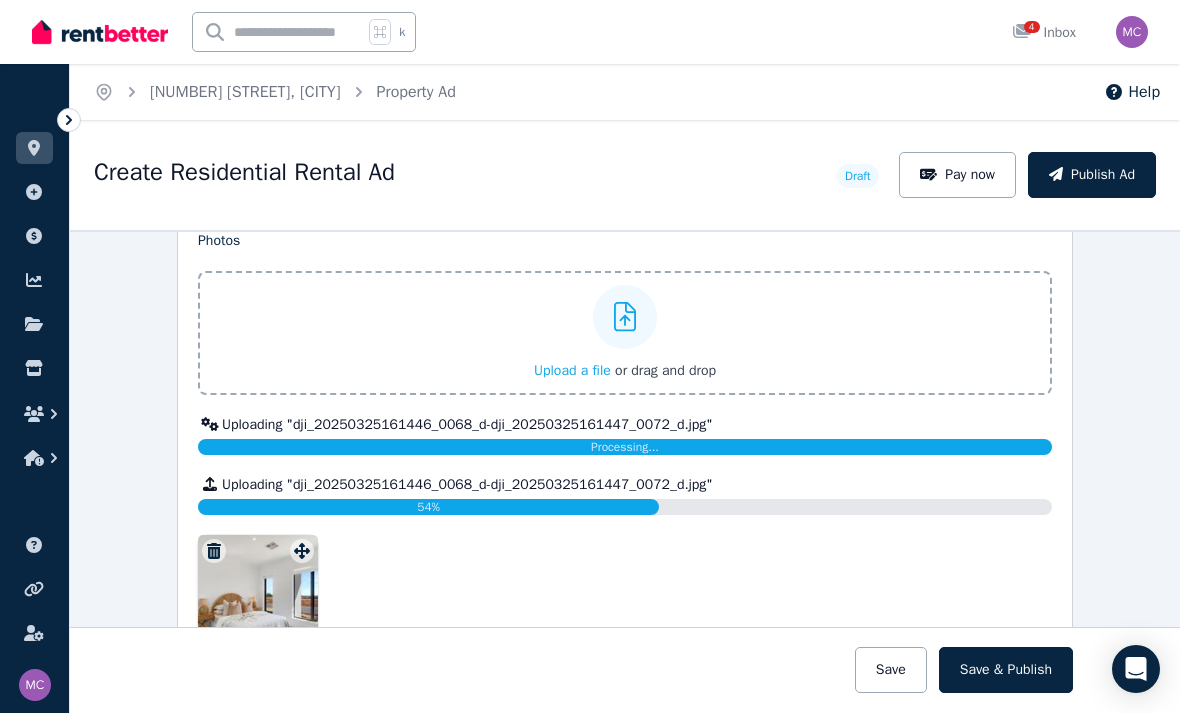 scroll, scrollTop: 2447, scrollLeft: 0, axis: vertical 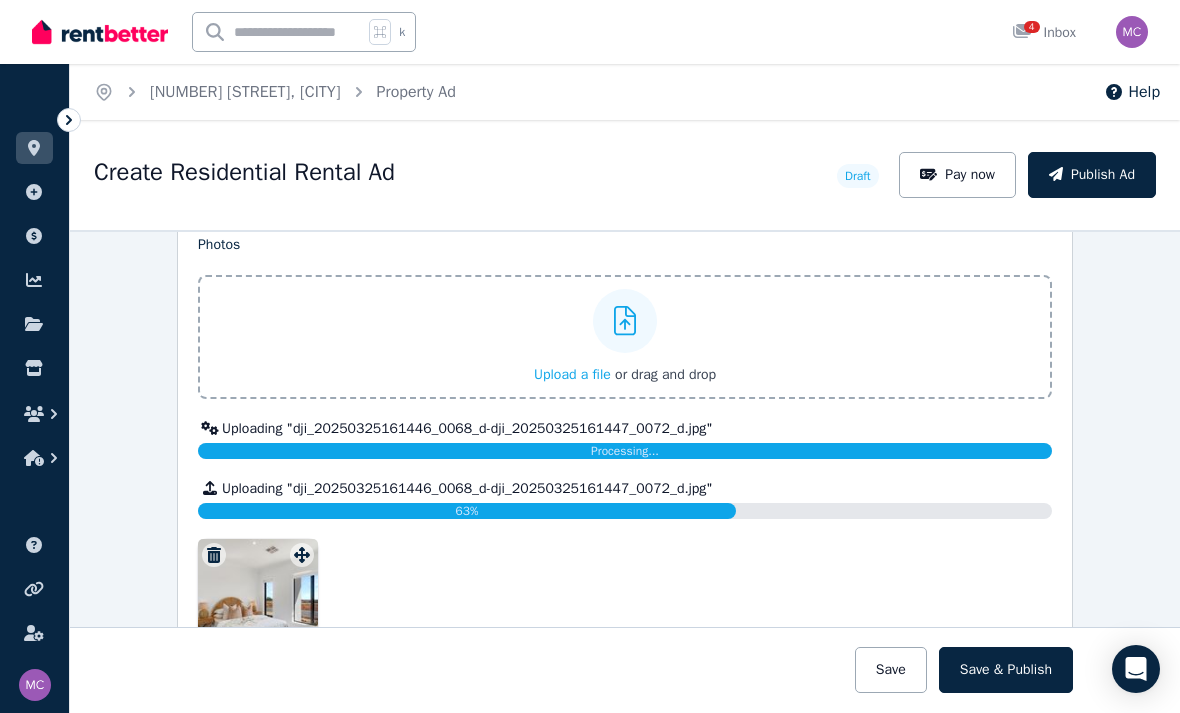 click on "Upload a file   or drag and drop" at bounding box center [625, 375] 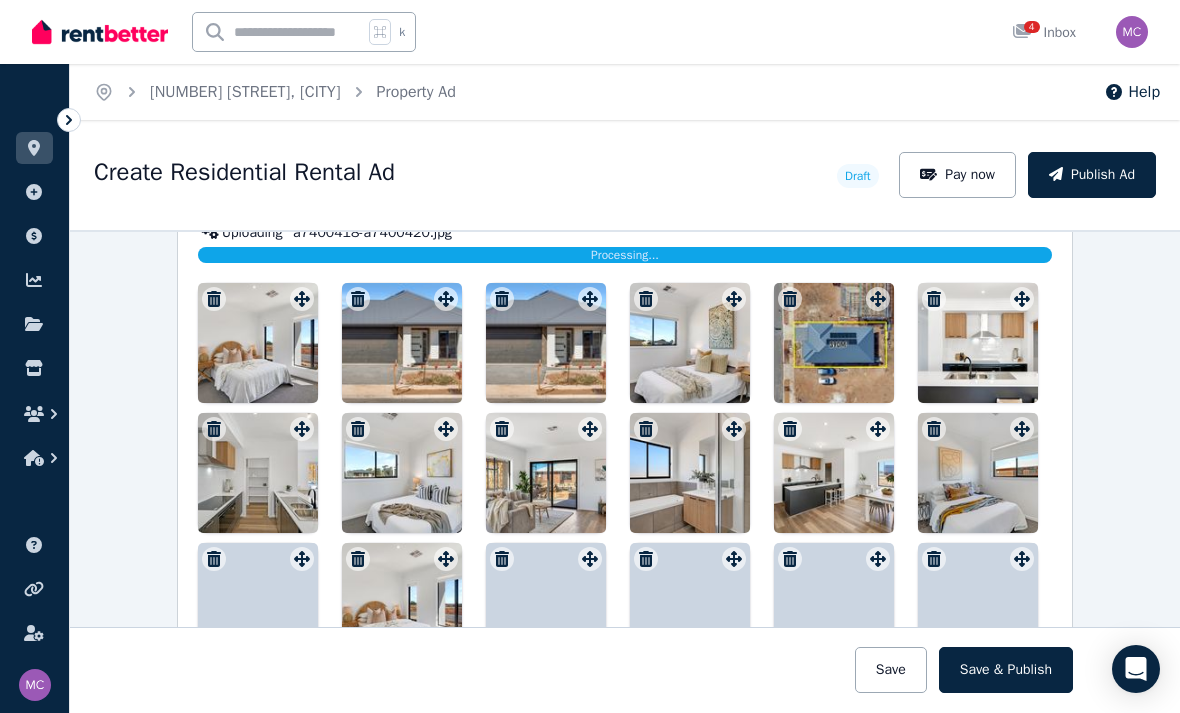 scroll, scrollTop: 2690, scrollLeft: 0, axis: vertical 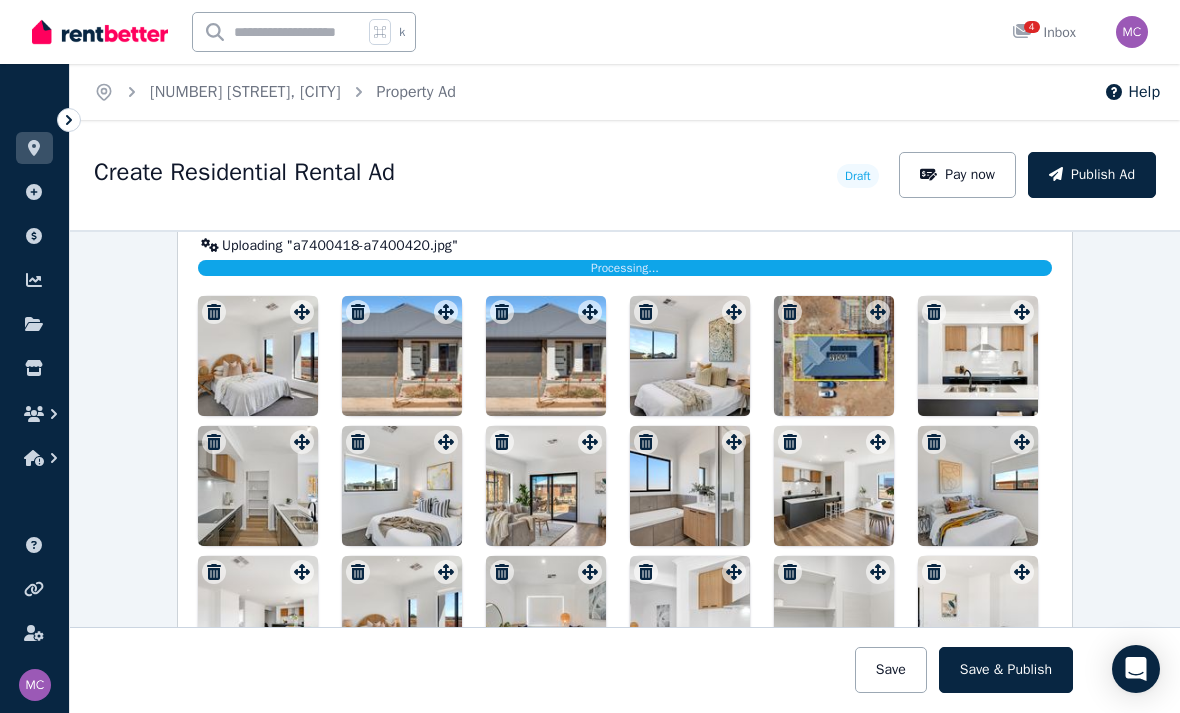click 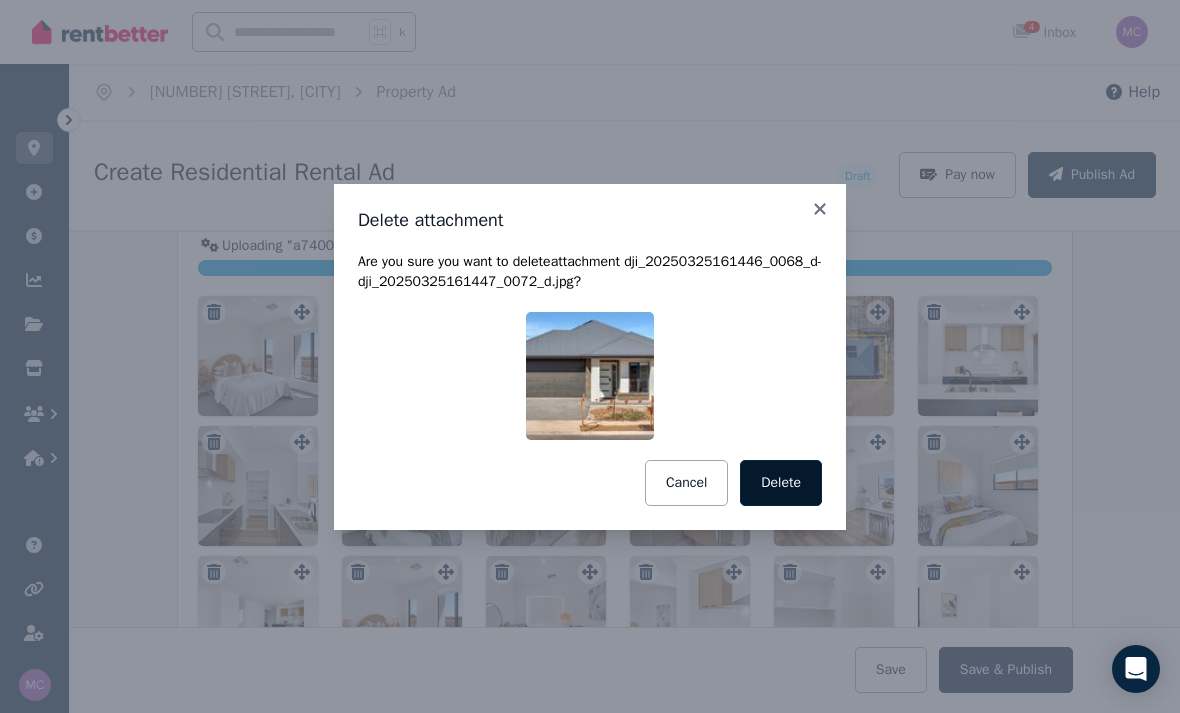 click on "Delete" at bounding box center [781, 483] 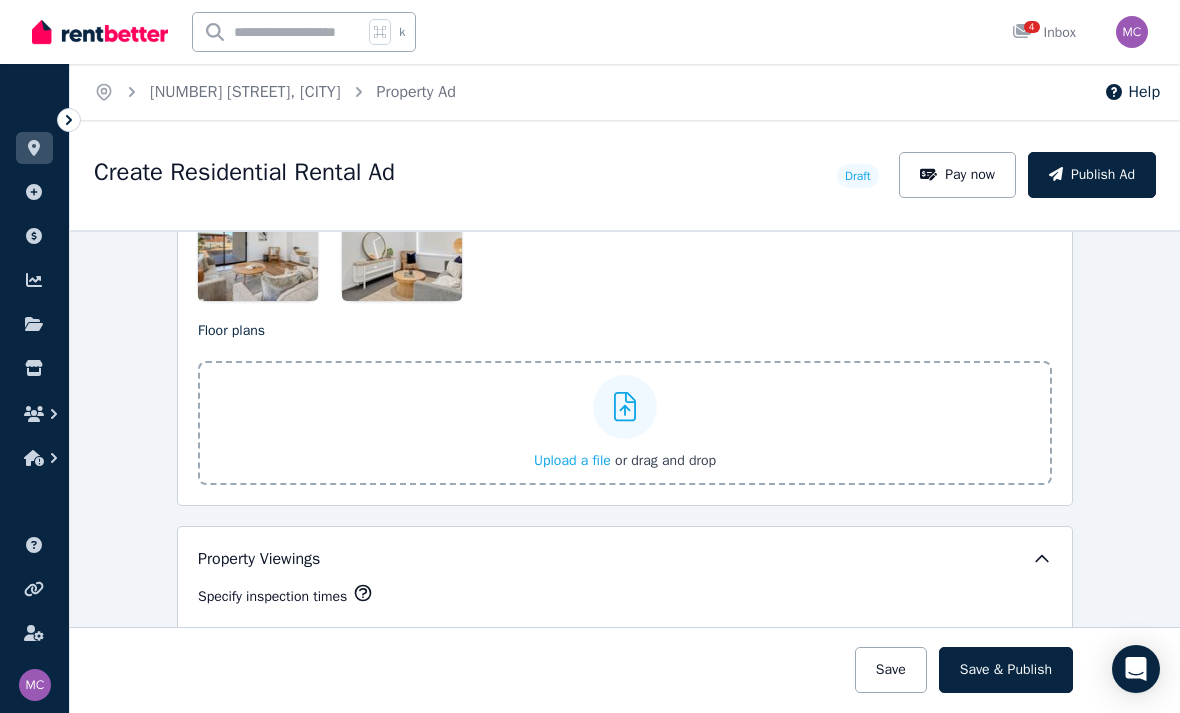scroll, scrollTop: 3234, scrollLeft: 0, axis: vertical 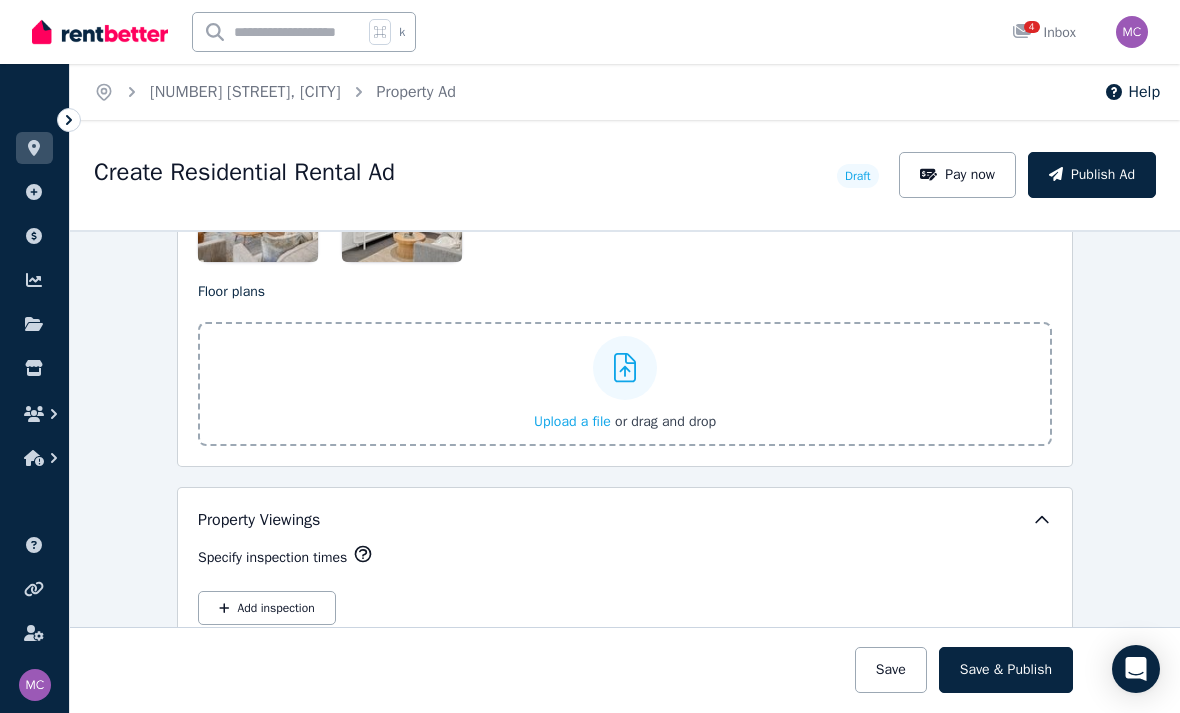 click on "Upload a file" at bounding box center (572, 421) 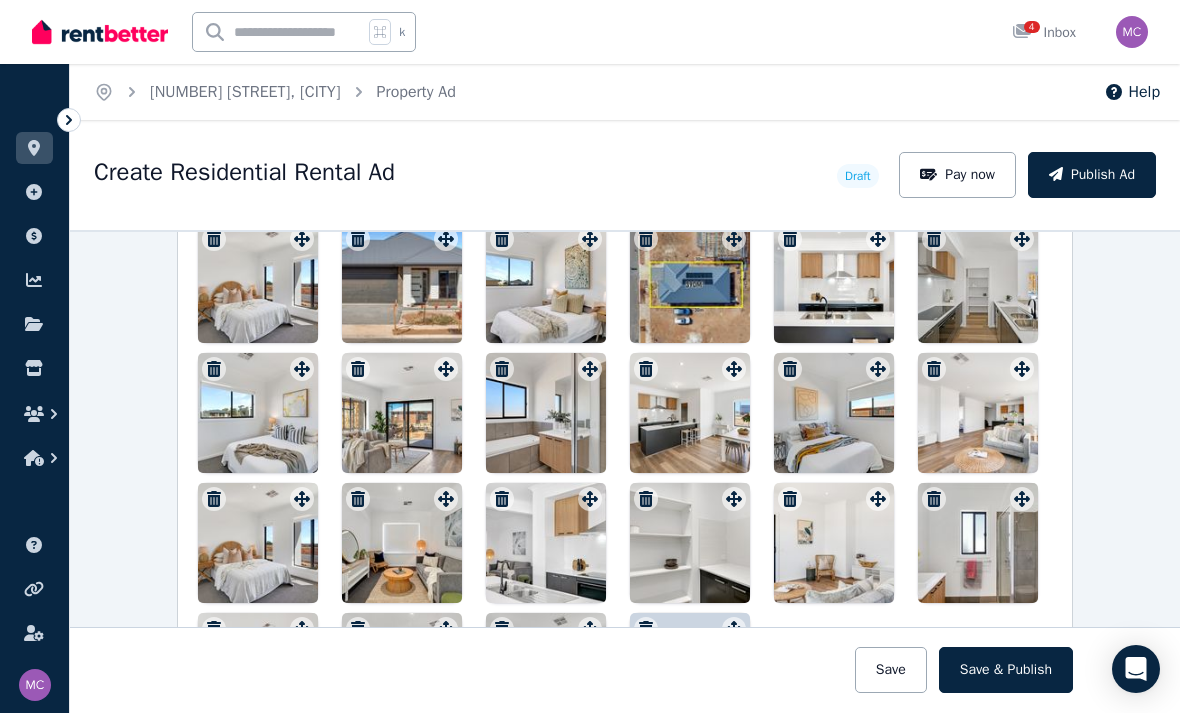 scroll, scrollTop: 2634, scrollLeft: 0, axis: vertical 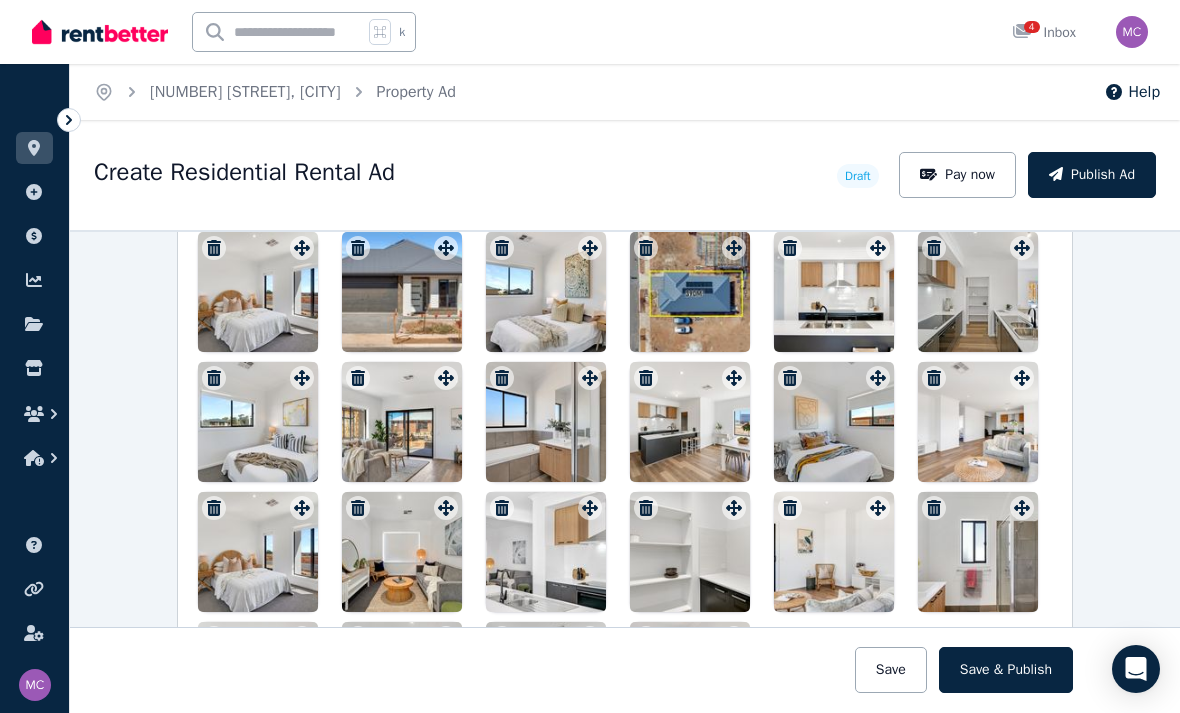 click at bounding box center (402, 292) 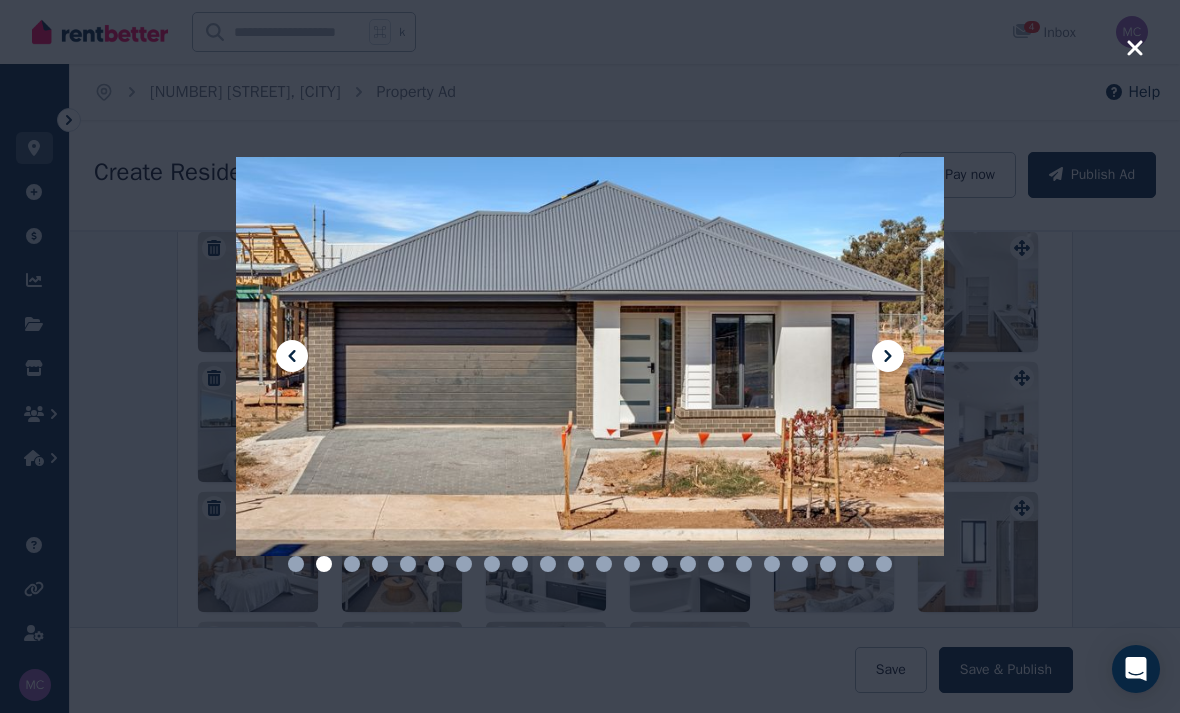 scroll, scrollTop: 28, scrollLeft: 0, axis: vertical 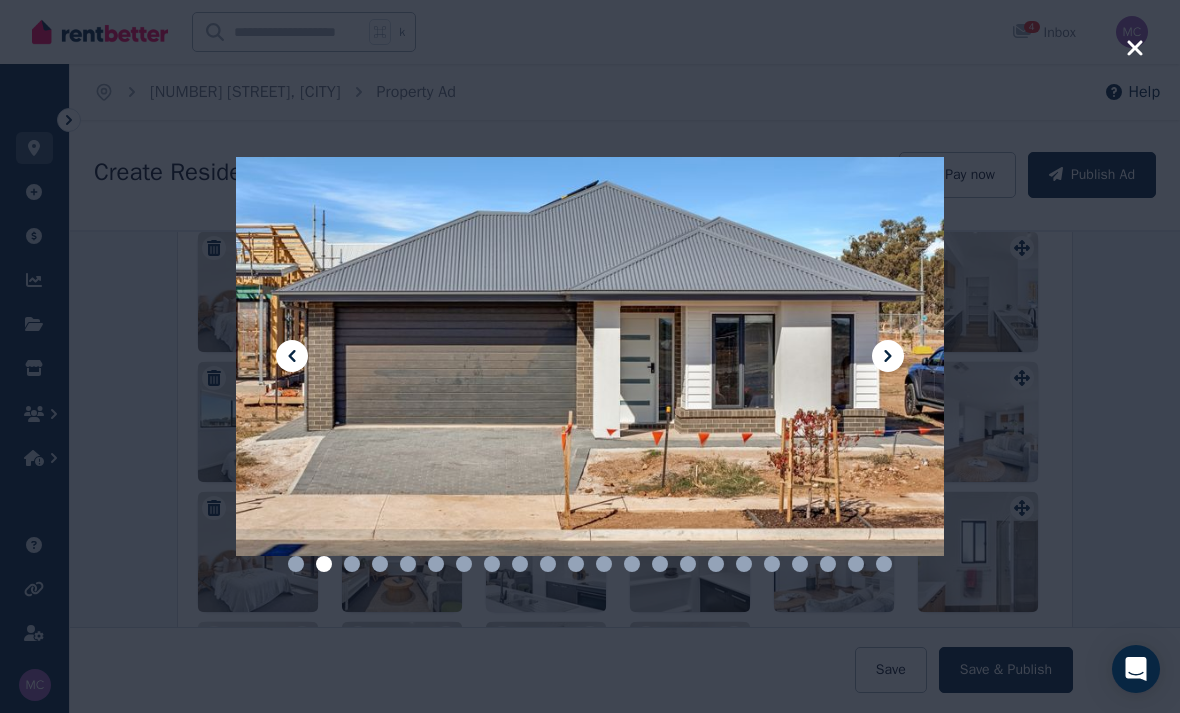 click 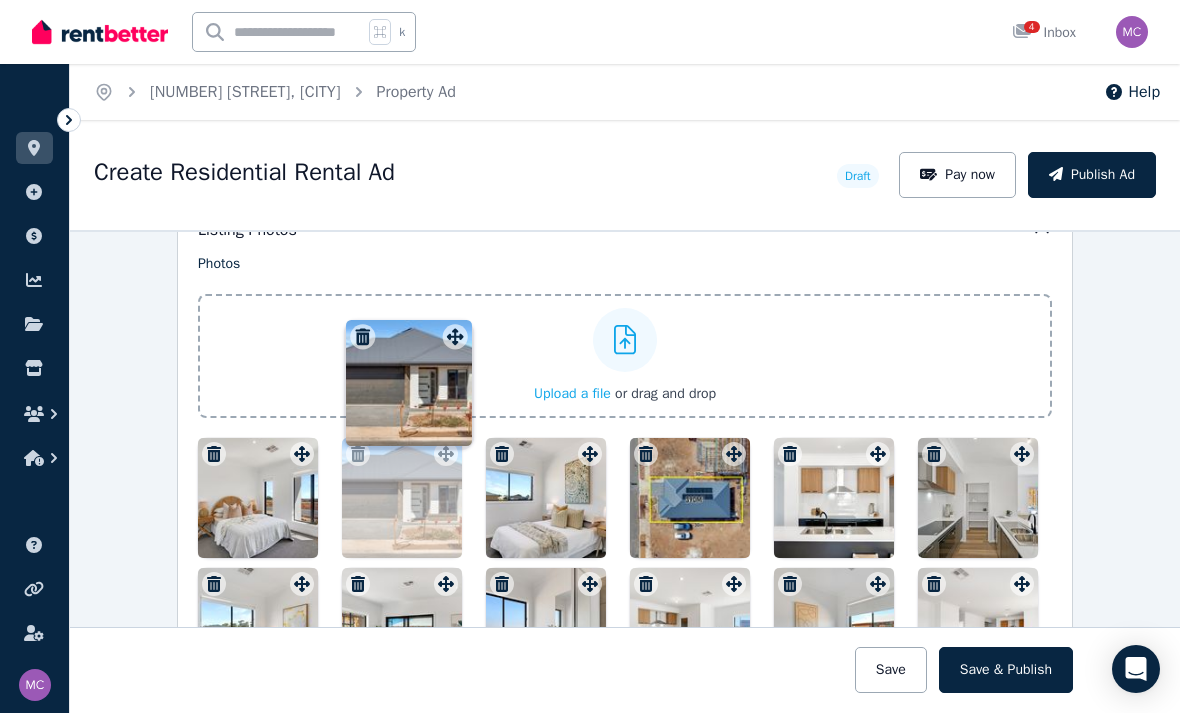 scroll, scrollTop: 2427, scrollLeft: 0, axis: vertical 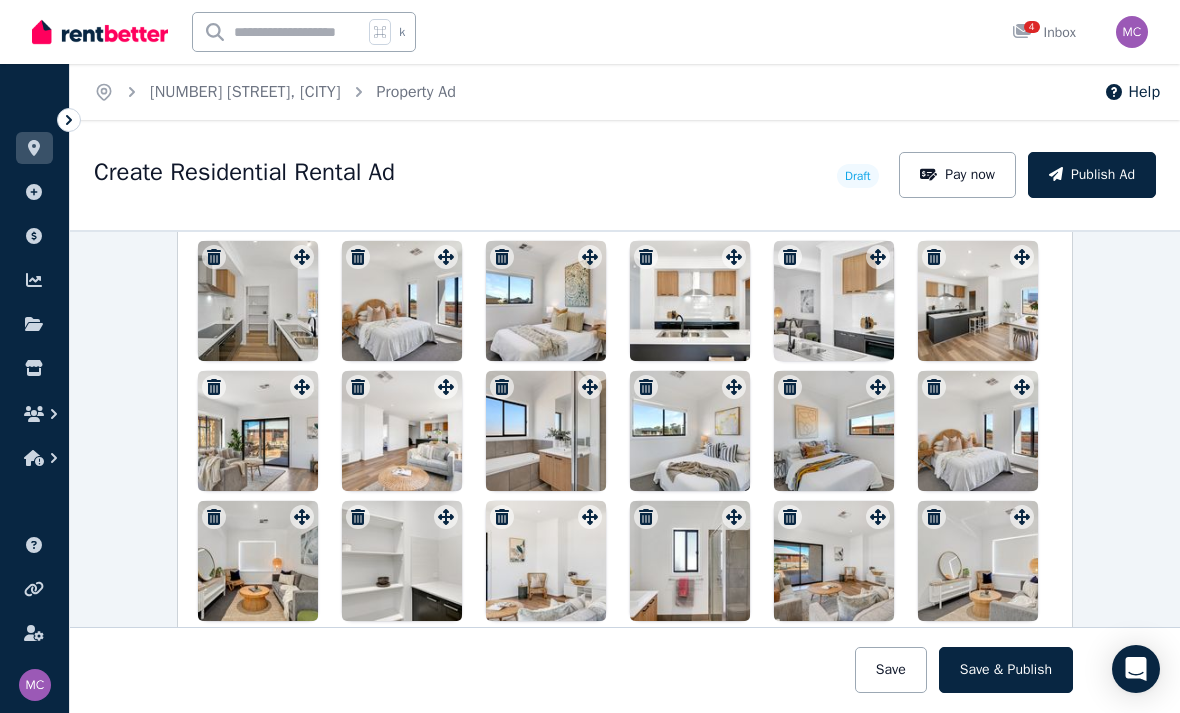 click at bounding box center (402, 561) 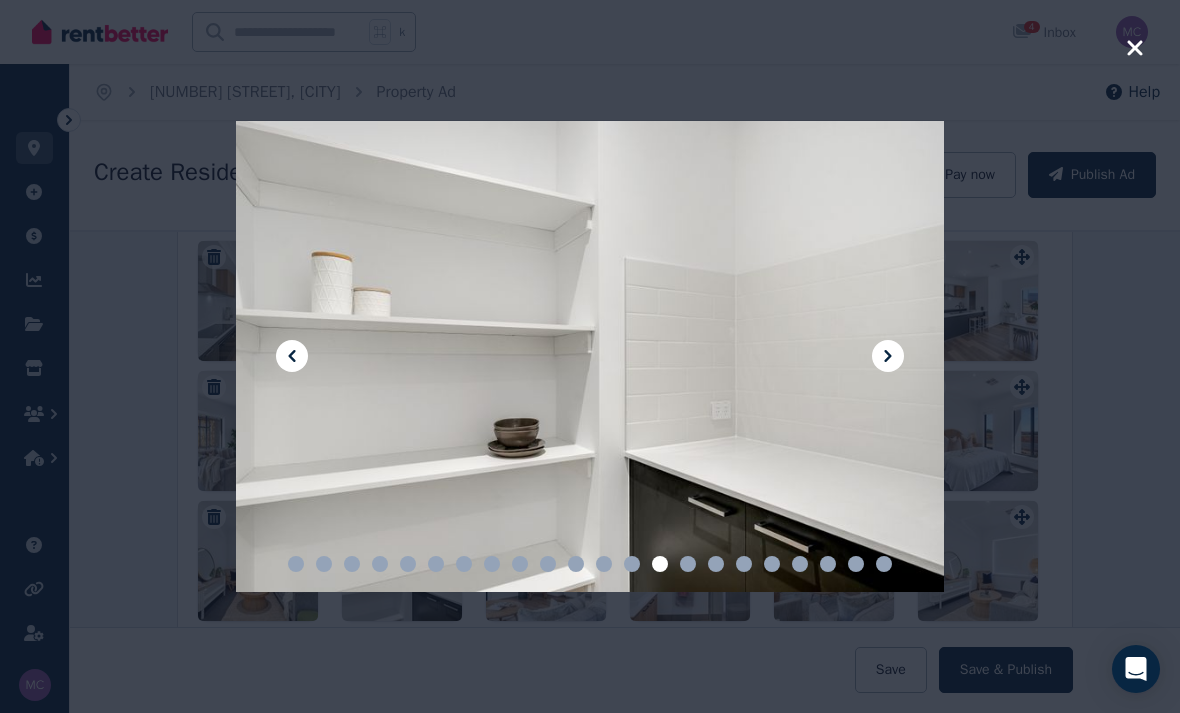 click at bounding box center [590, 357] 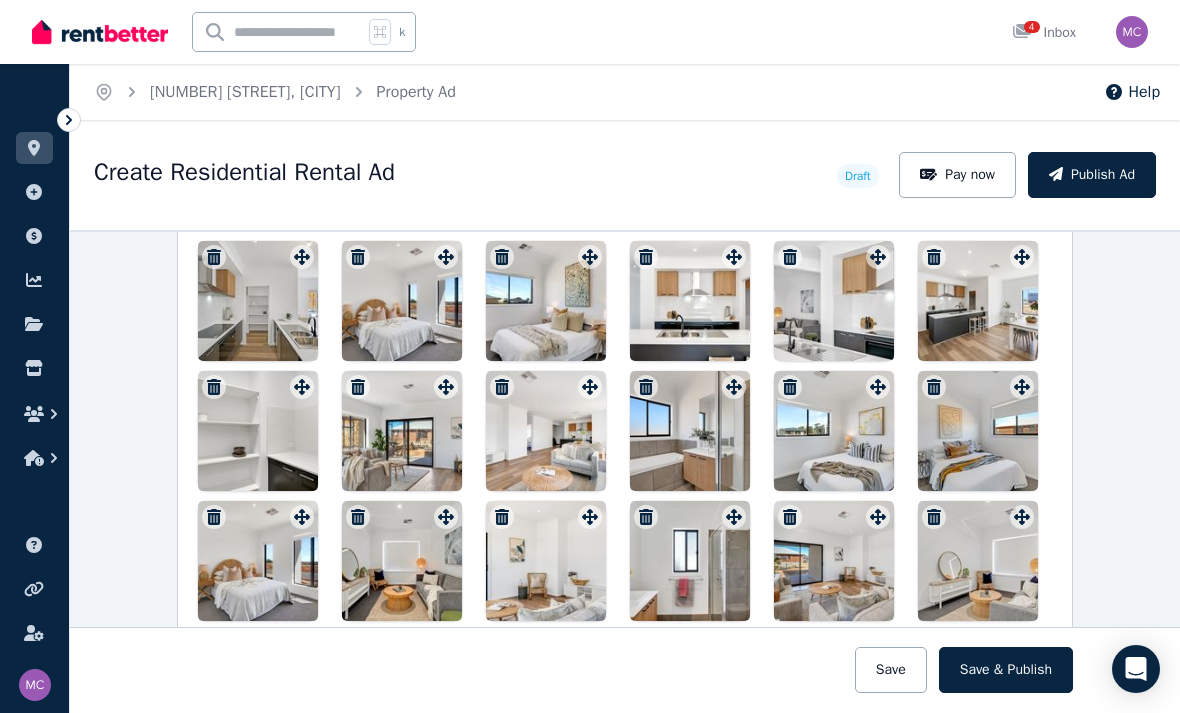 click 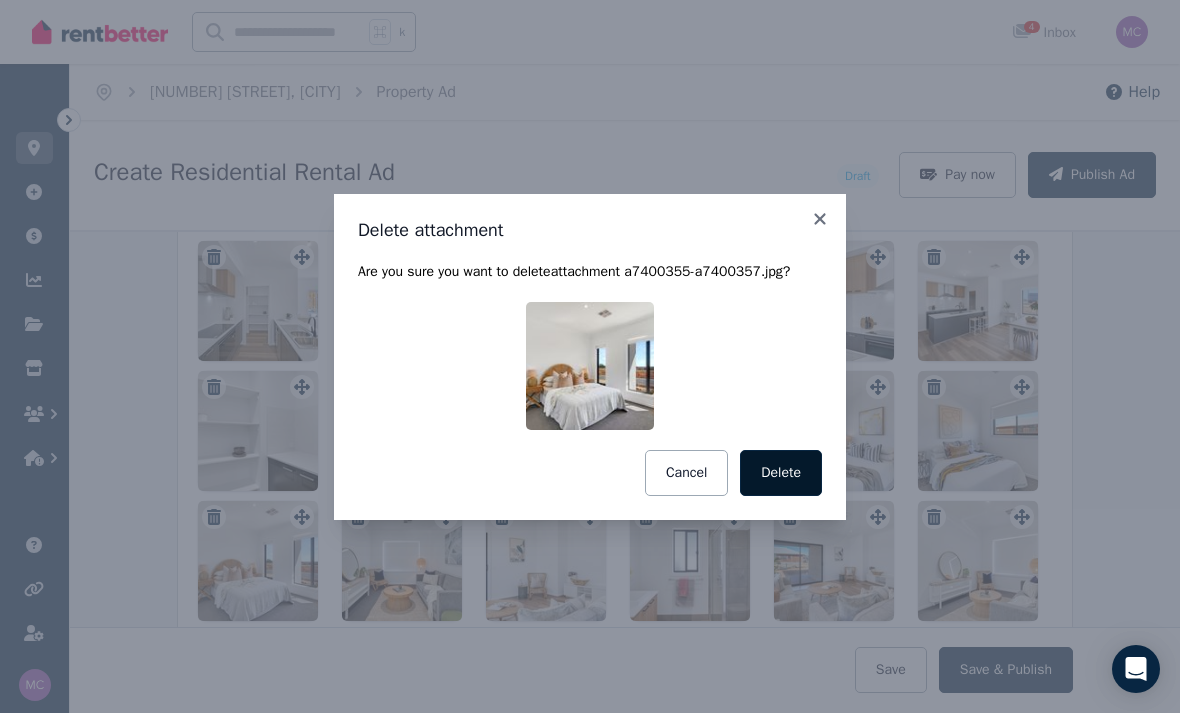 click on "Delete" at bounding box center (781, 473) 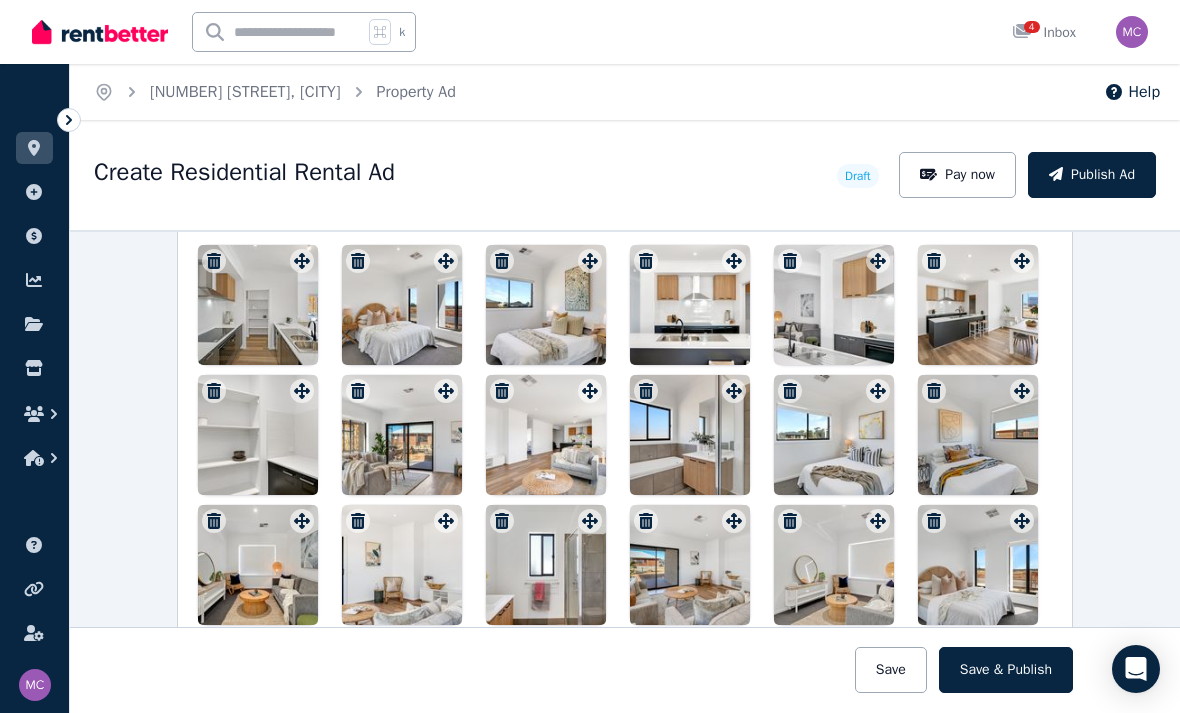 scroll, scrollTop: 2617, scrollLeft: 0, axis: vertical 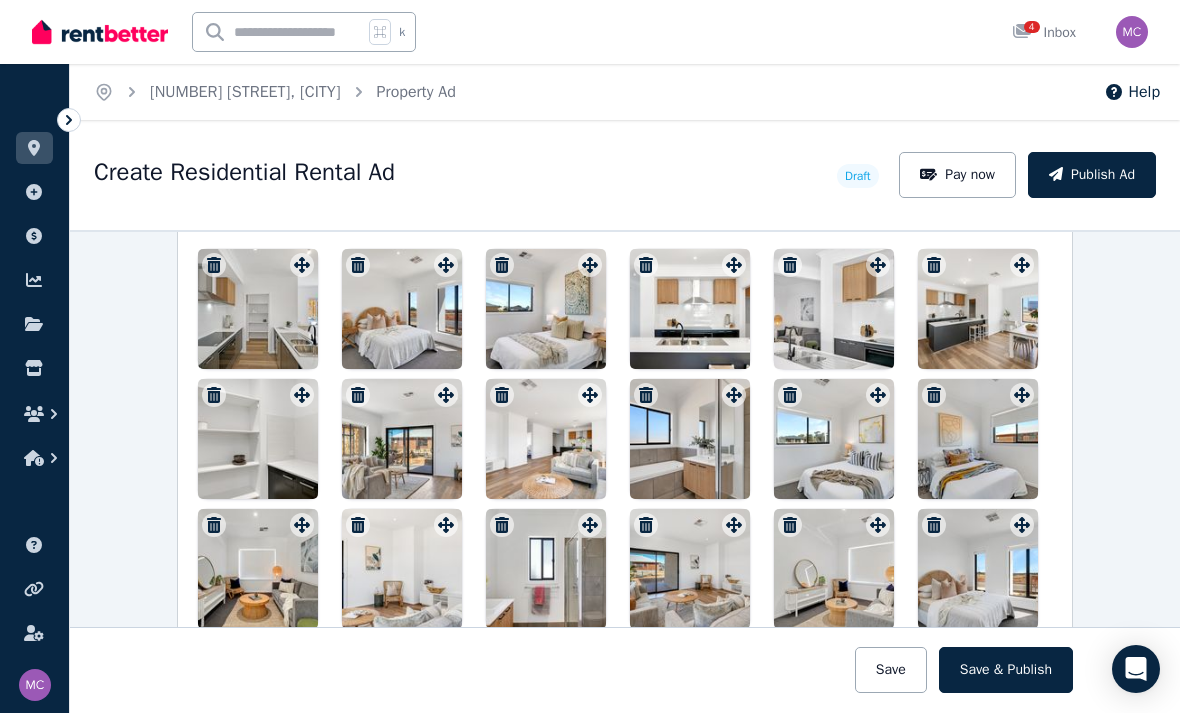 click 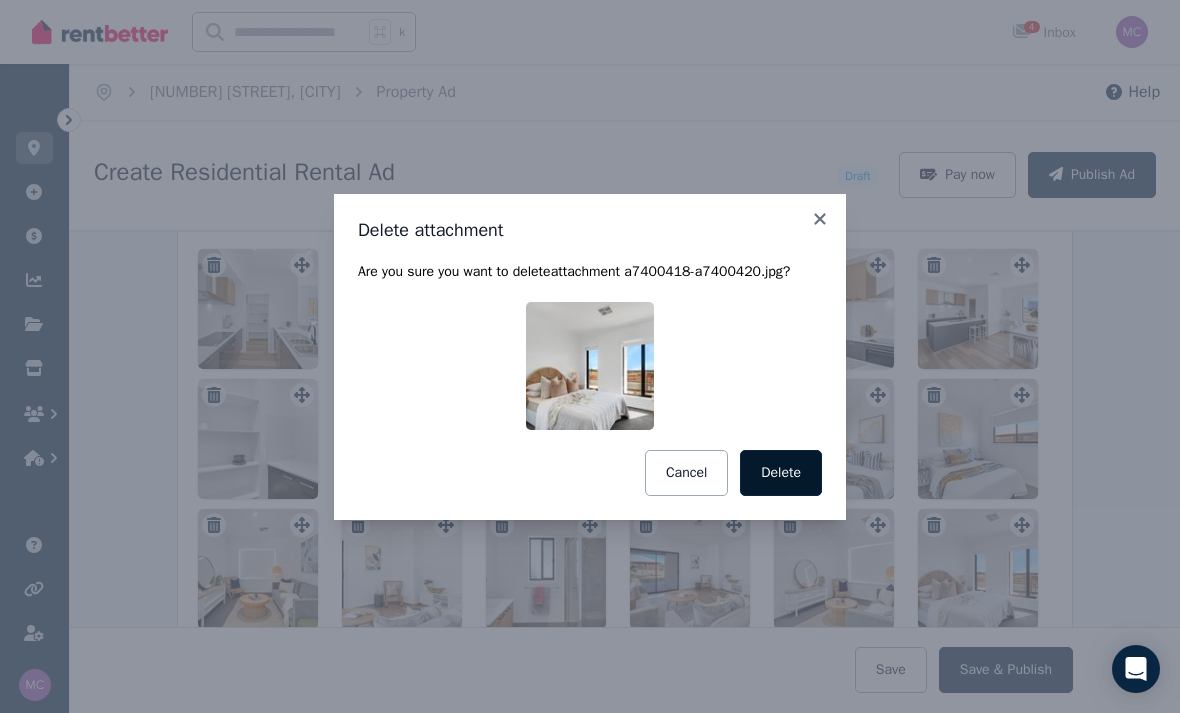 click on "Delete" at bounding box center [781, 473] 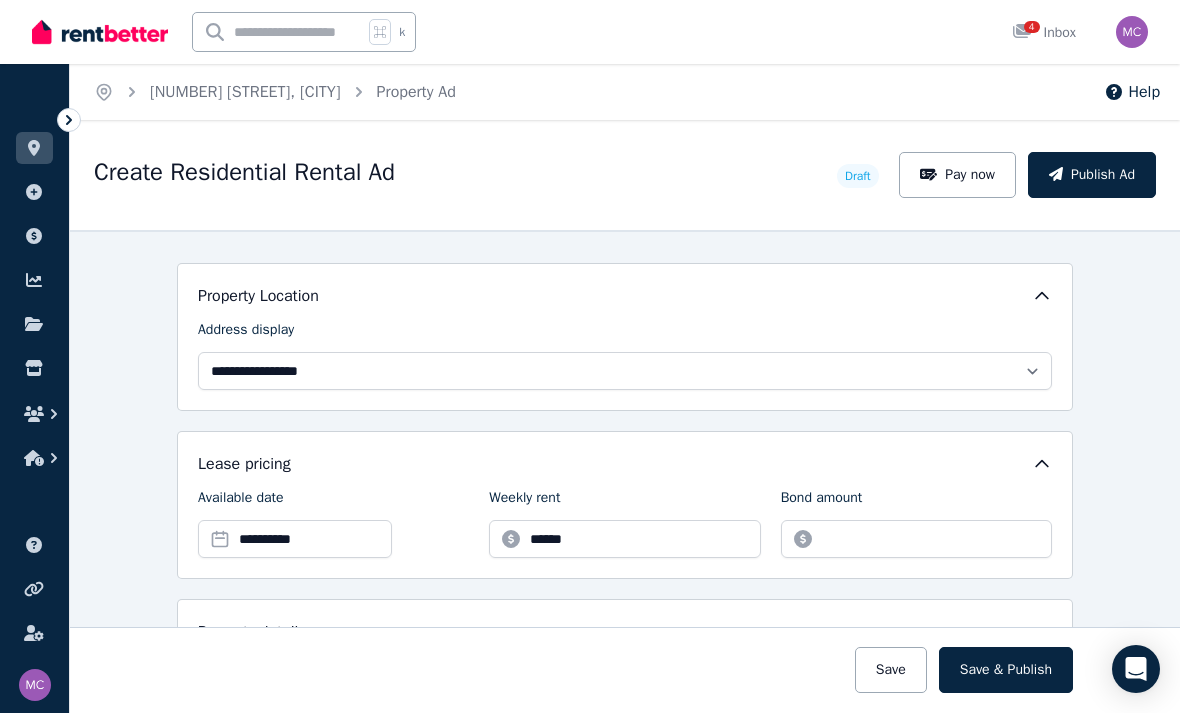 scroll, scrollTop: 447, scrollLeft: 0, axis: vertical 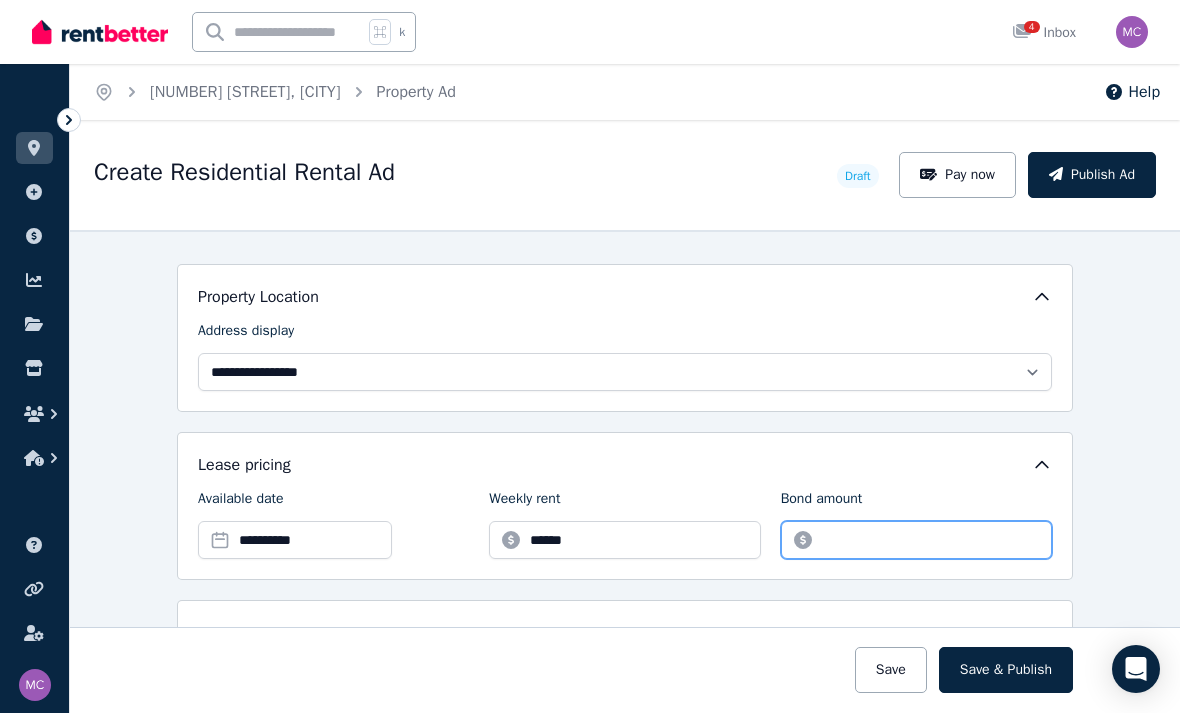 click on "Bond amount" at bounding box center [916, 540] 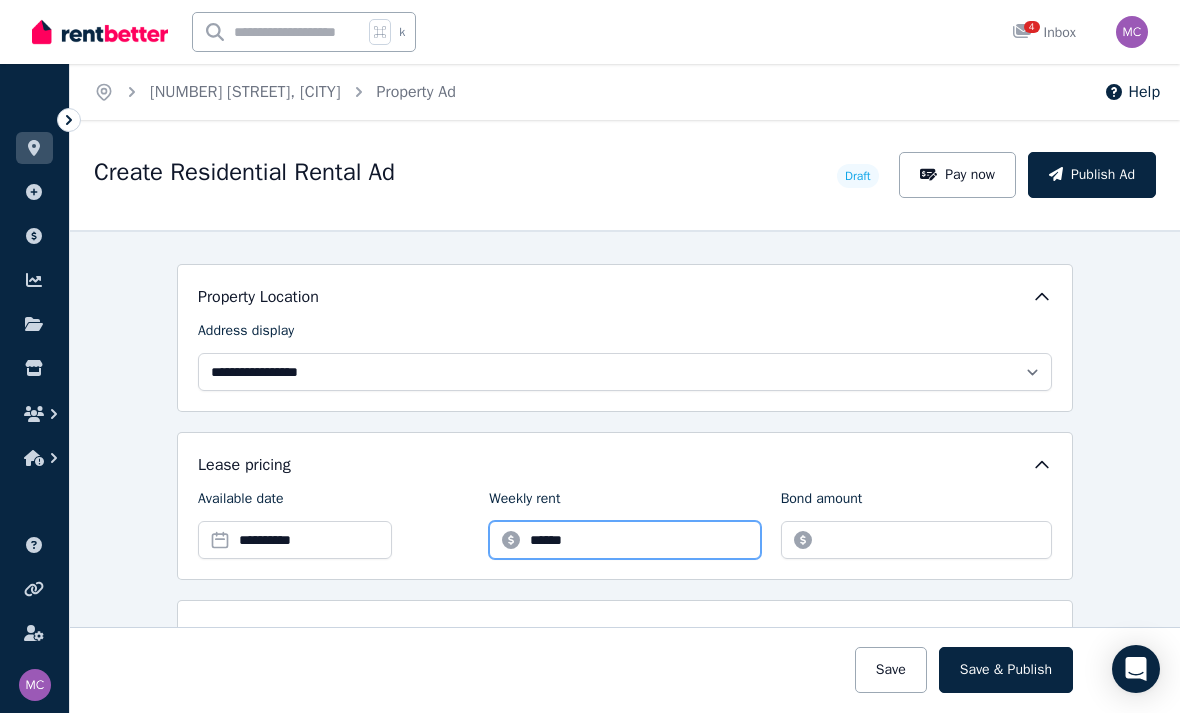 click on "******" at bounding box center (624, 540) 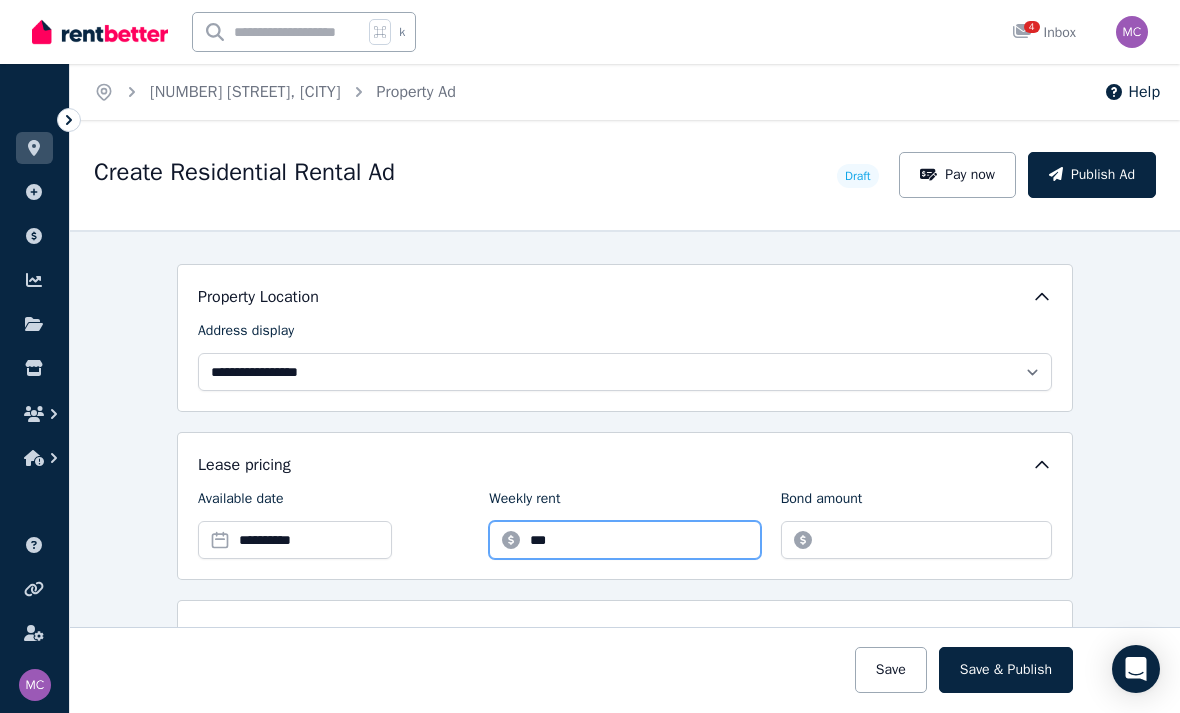 type on "***" 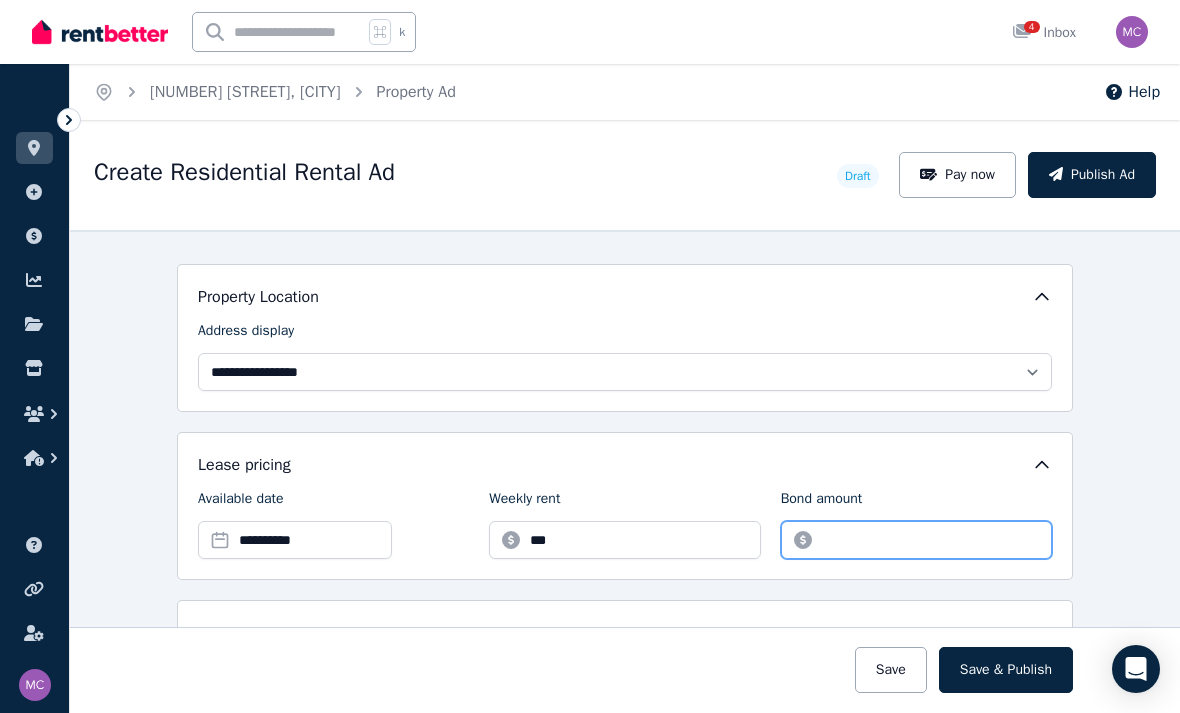 click on "Bond amount" at bounding box center [916, 540] 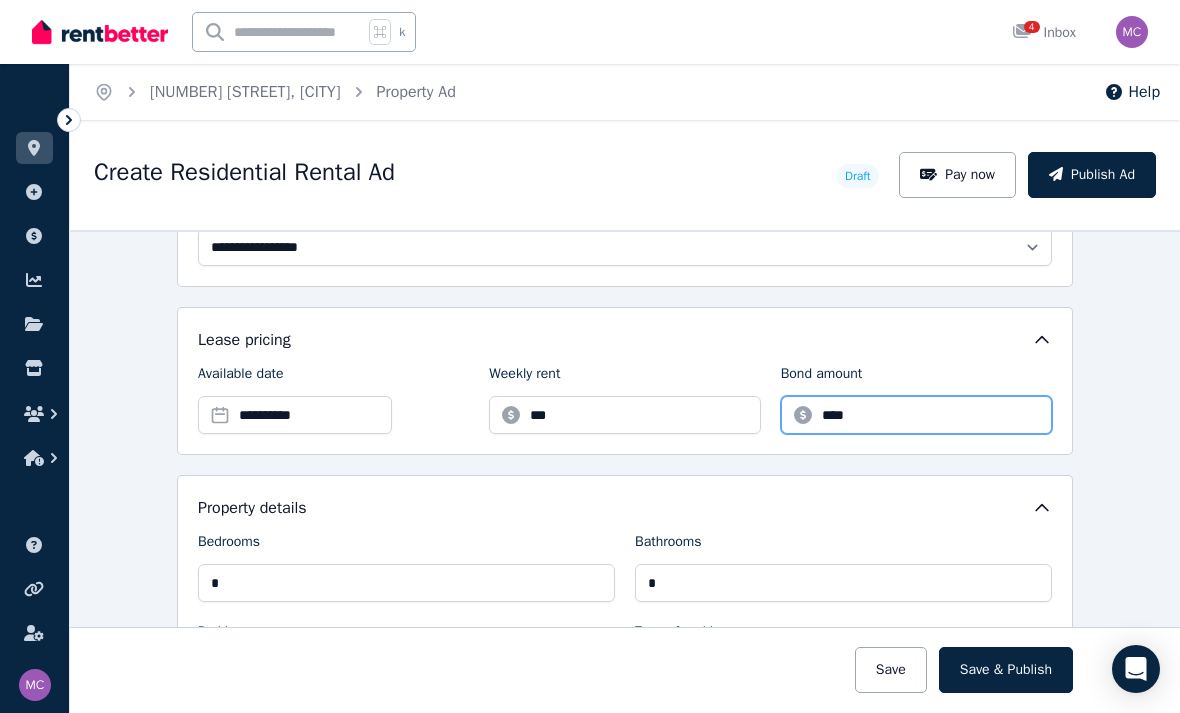 scroll, scrollTop: 574, scrollLeft: 0, axis: vertical 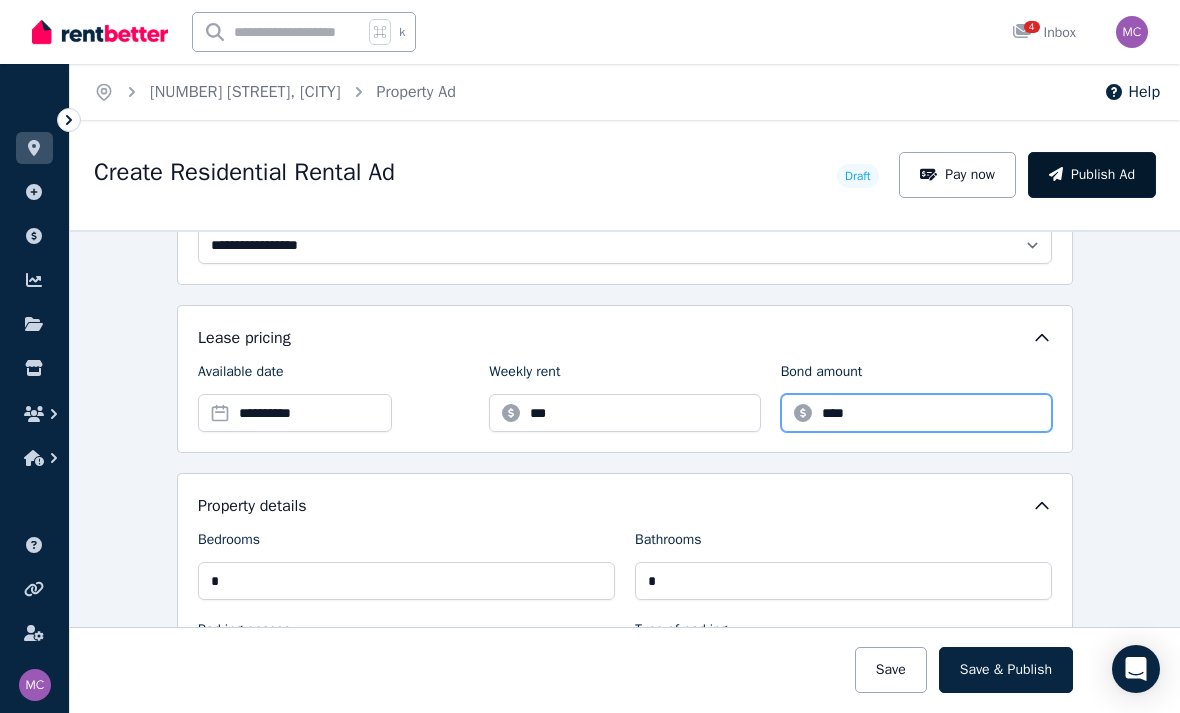 type on "****" 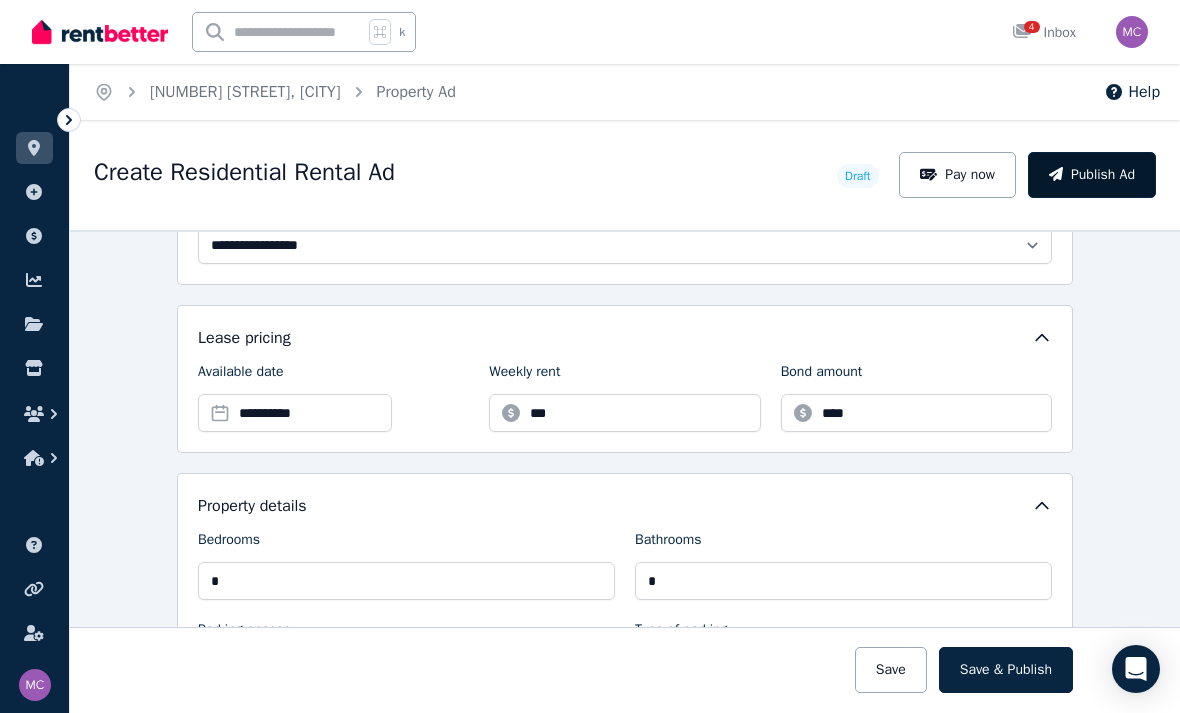 click on "Publish Ad" at bounding box center [1092, 175] 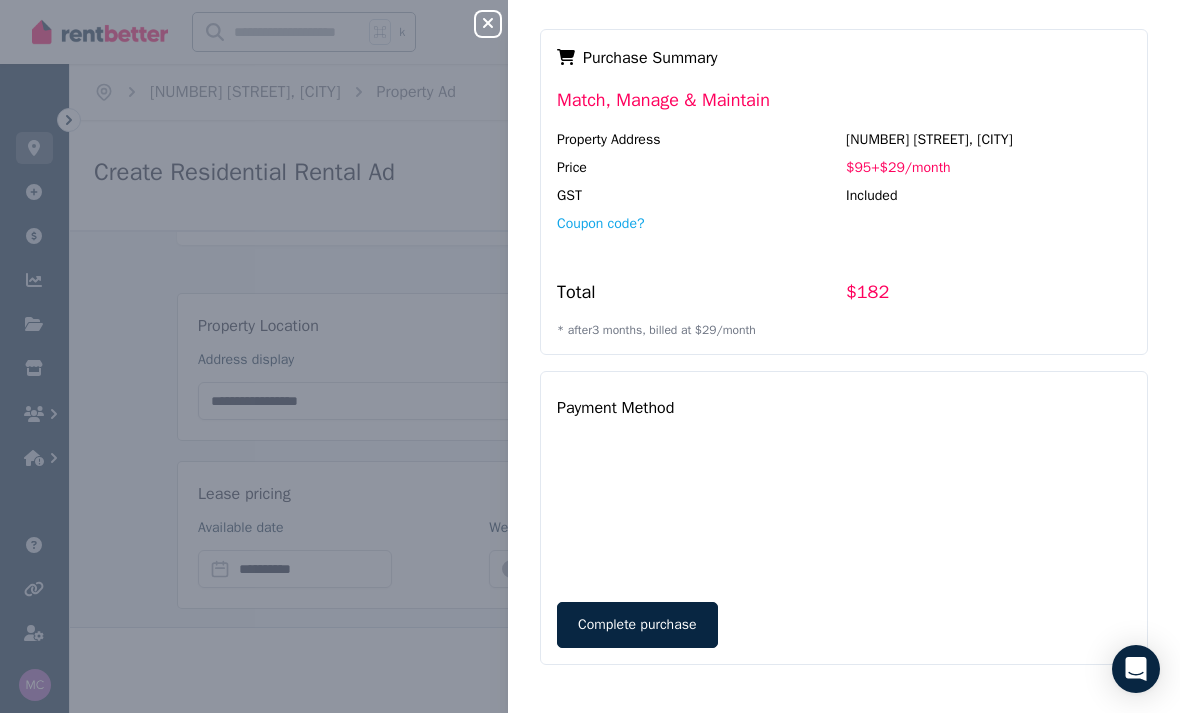 scroll, scrollTop: 393, scrollLeft: 0, axis: vertical 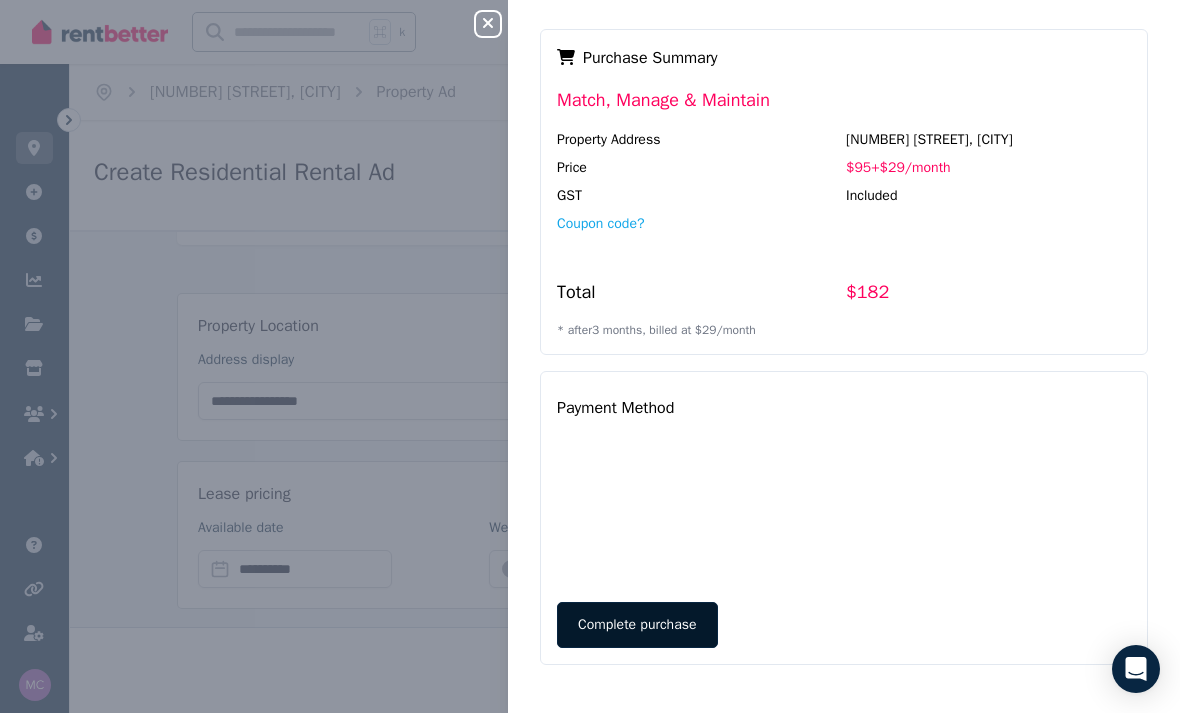 click on "Complete purchase" at bounding box center [637, 625] 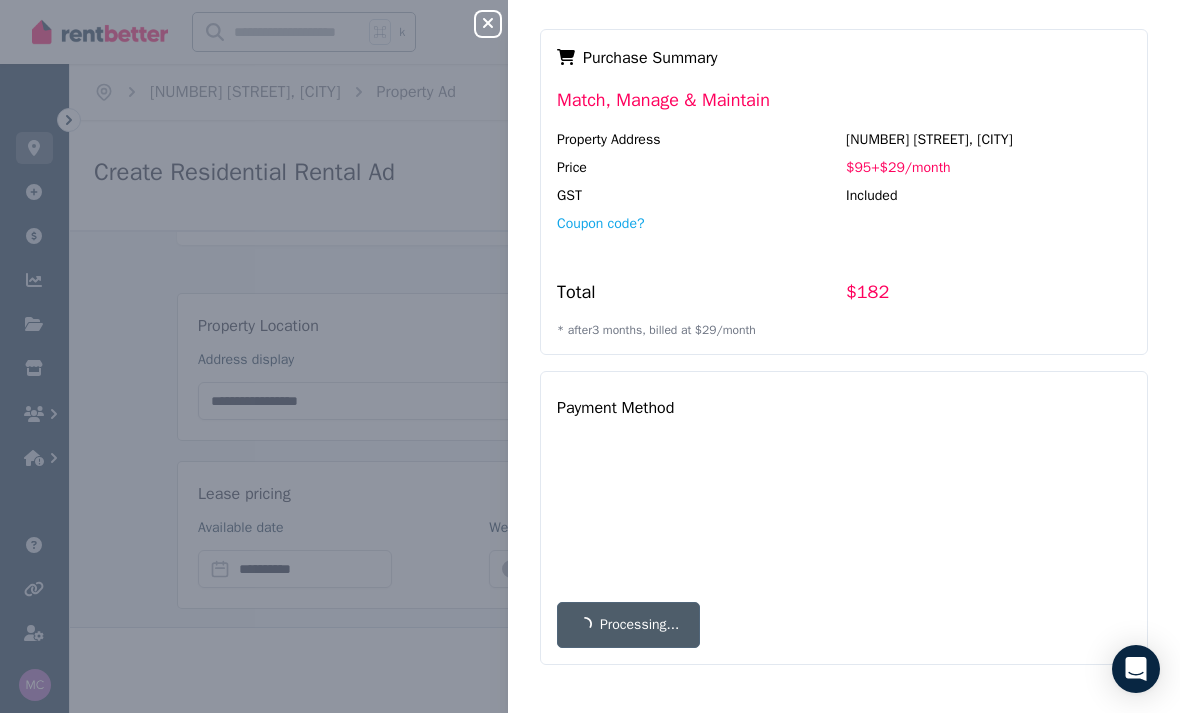 scroll, scrollTop: 0, scrollLeft: 0, axis: both 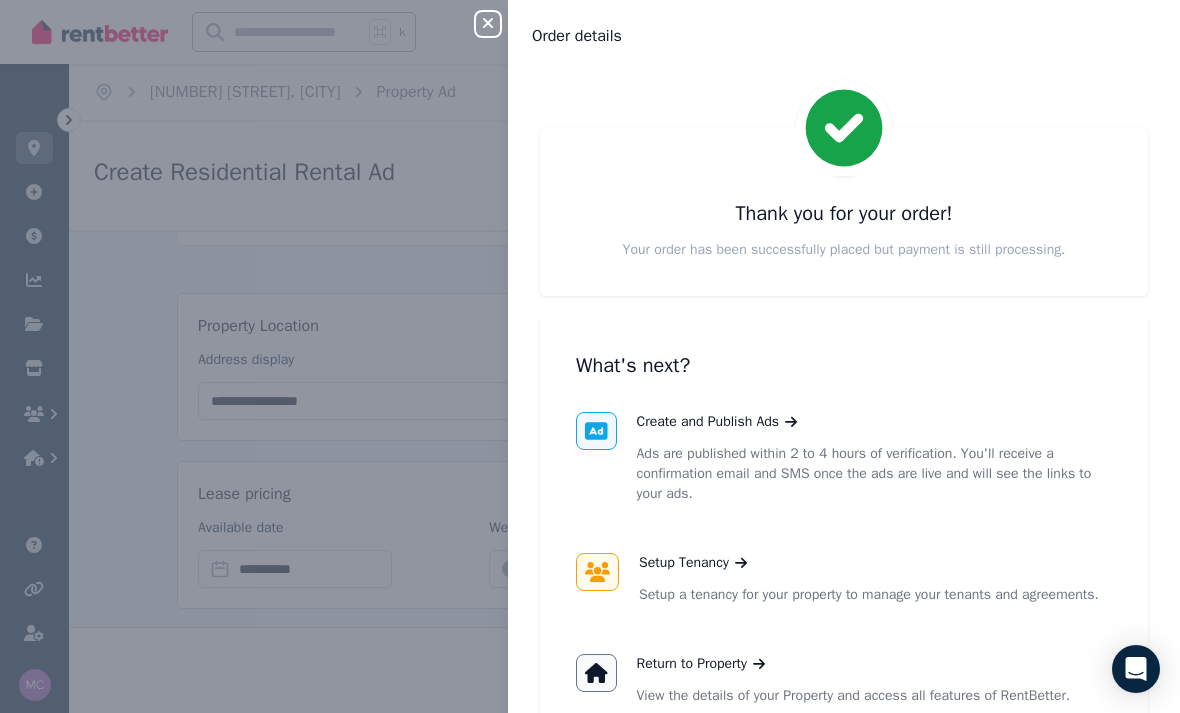 click on "Close panel" at bounding box center (488, 24) 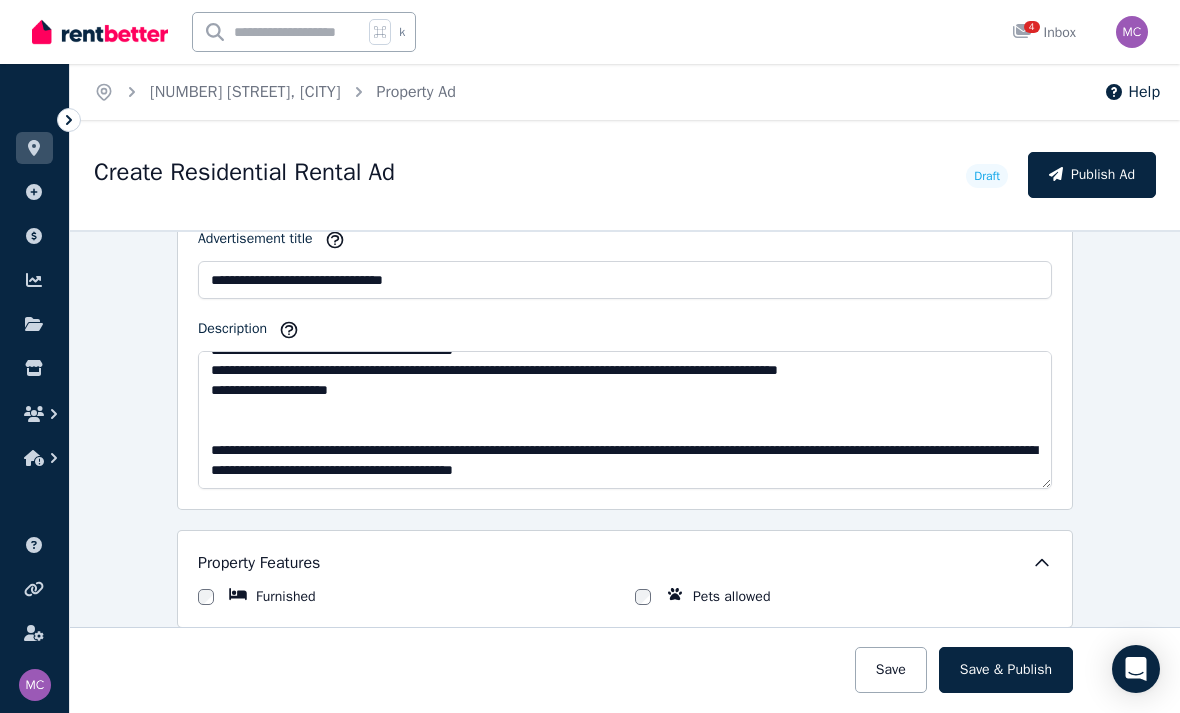 scroll, scrollTop: 1410, scrollLeft: 0, axis: vertical 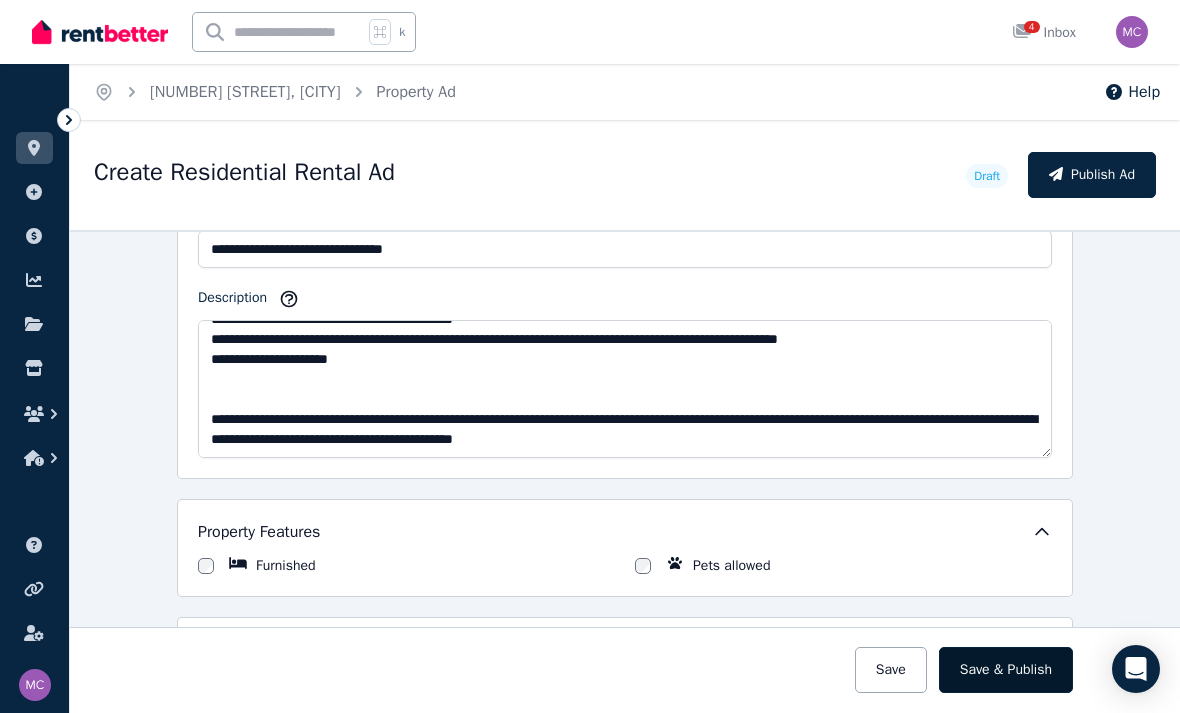 click on "Save & Publish" at bounding box center [1006, 670] 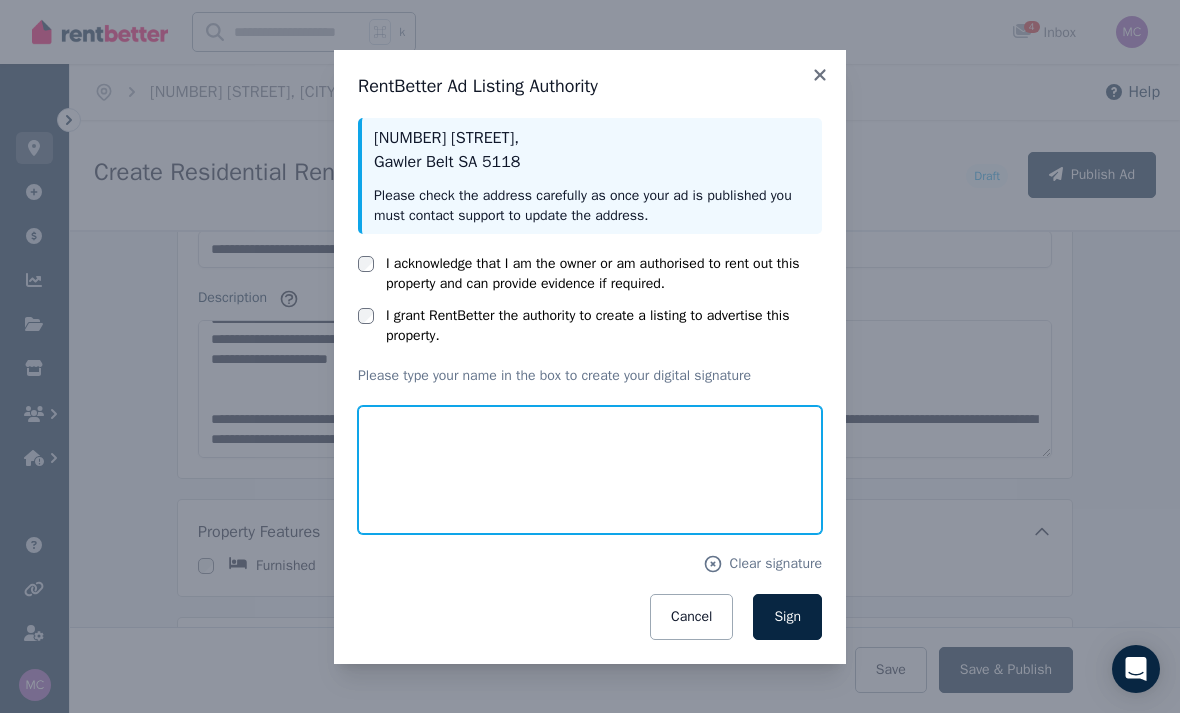 click at bounding box center [590, 470] 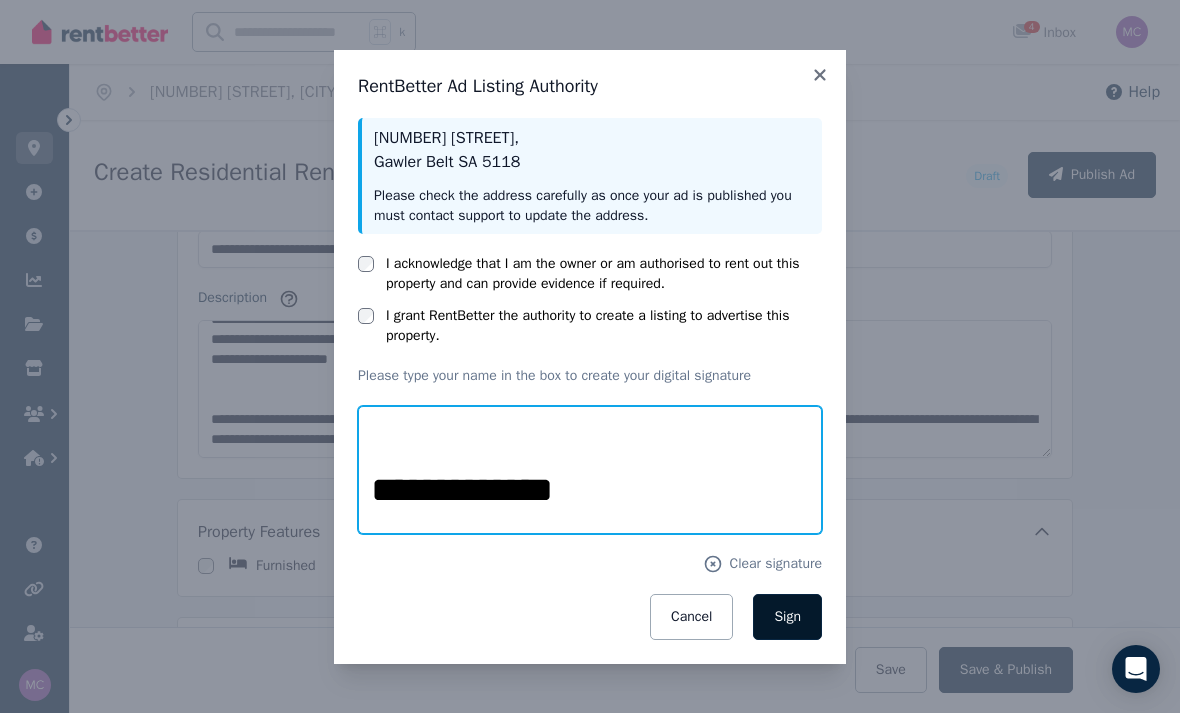 type on "**********" 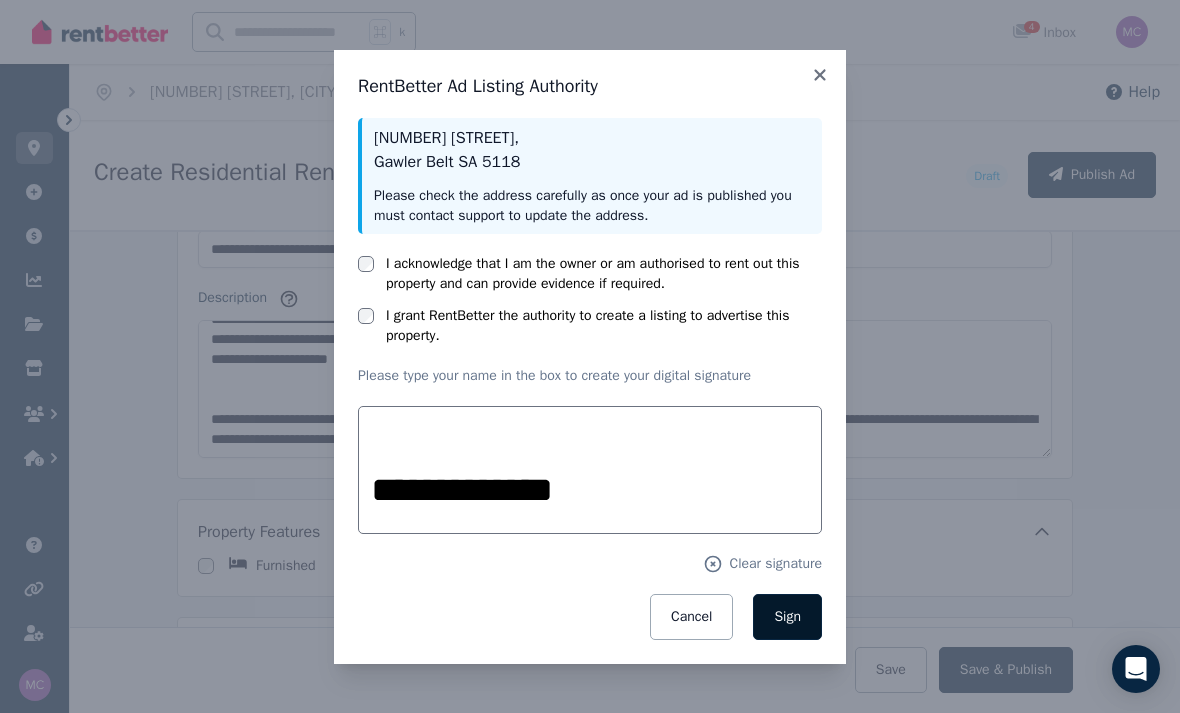 click on "Sign" at bounding box center [787, 616] 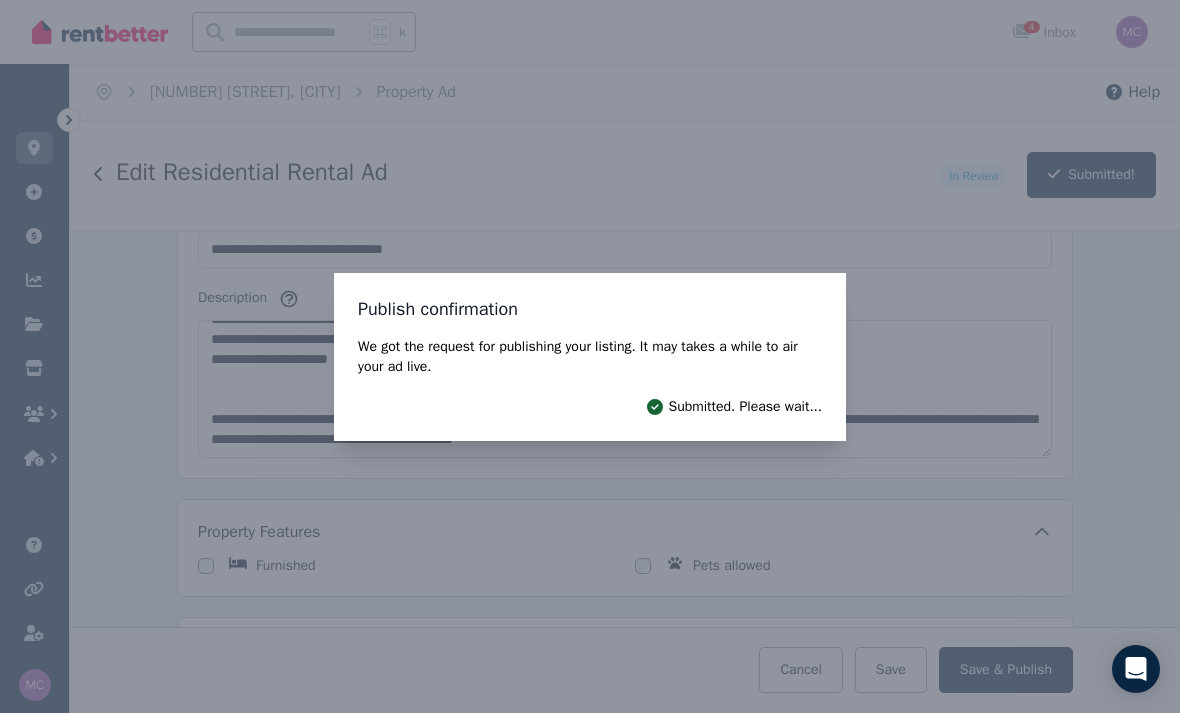 scroll, scrollTop: 0, scrollLeft: 0, axis: both 